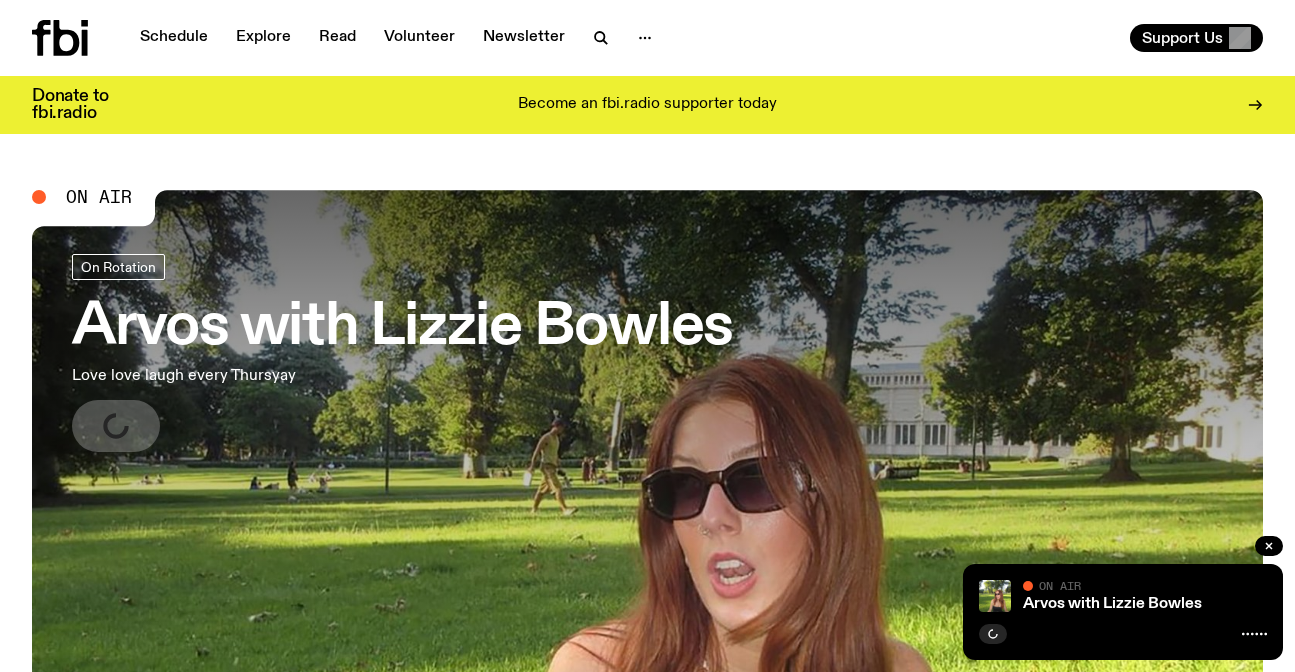 scroll, scrollTop: 0, scrollLeft: 0, axis: both 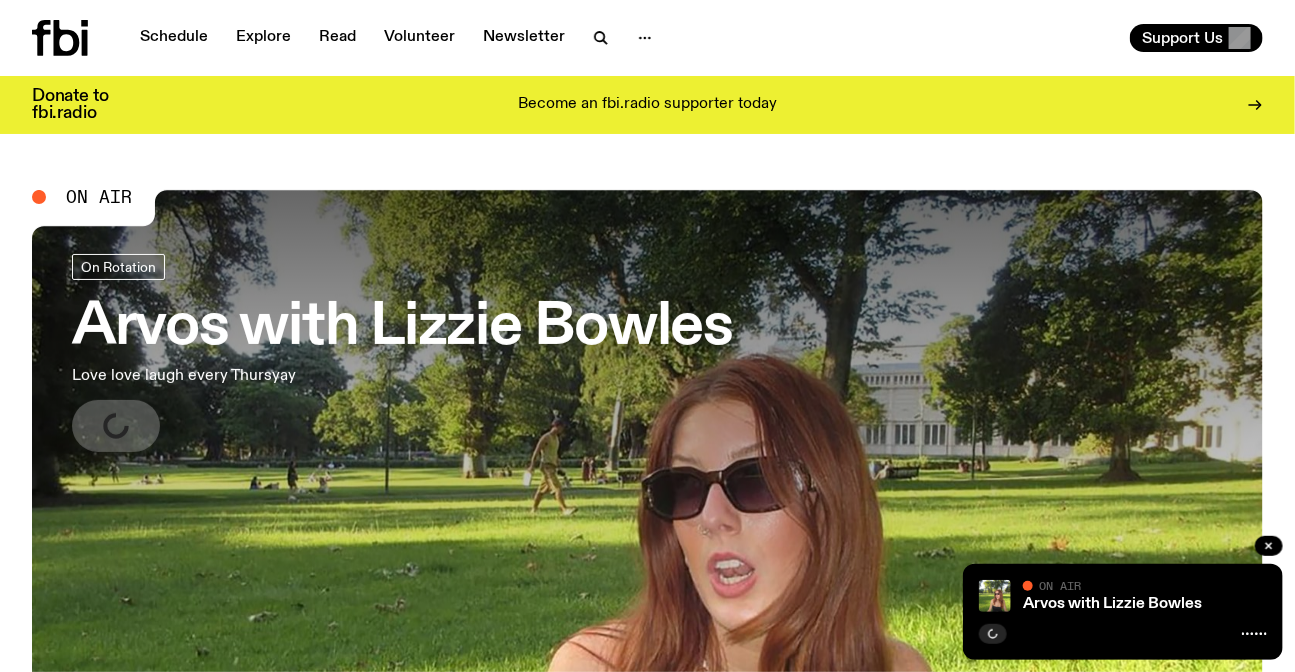 click on "Arvos with Lizzie Bowles" at bounding box center [402, 328] 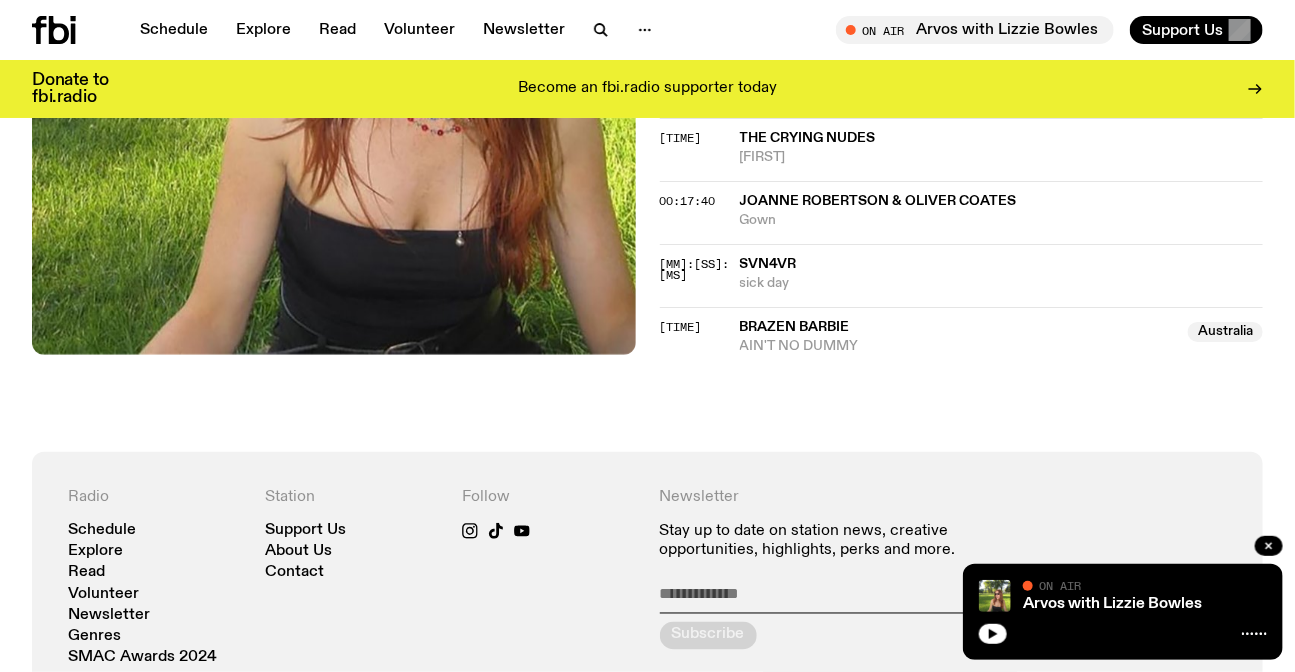 scroll, scrollTop: 805, scrollLeft: 0, axis: vertical 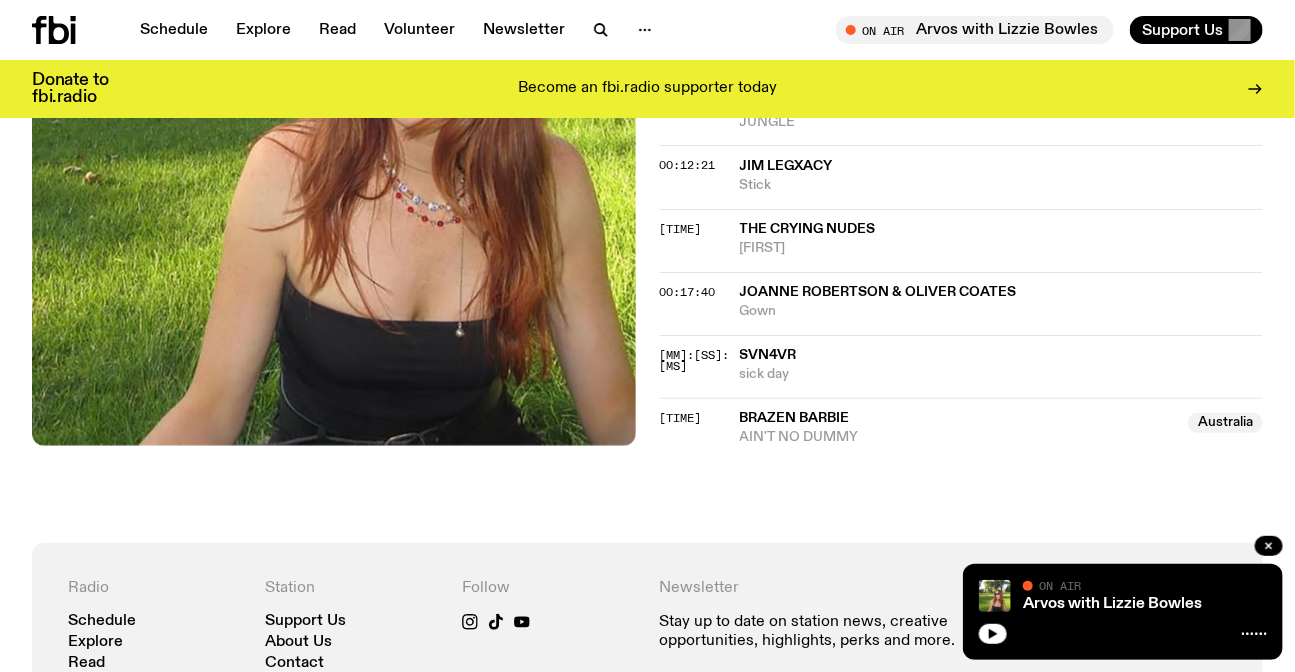 click at bounding box center (993, 634) 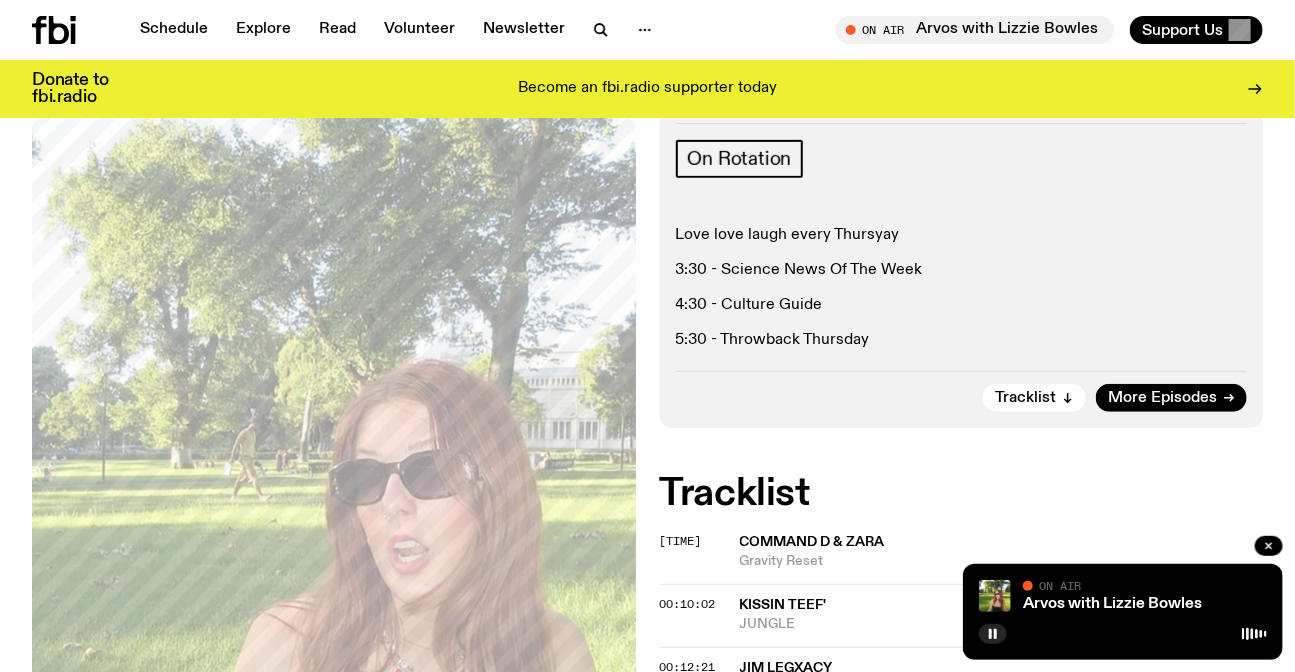 scroll, scrollTop: 0, scrollLeft: 0, axis: both 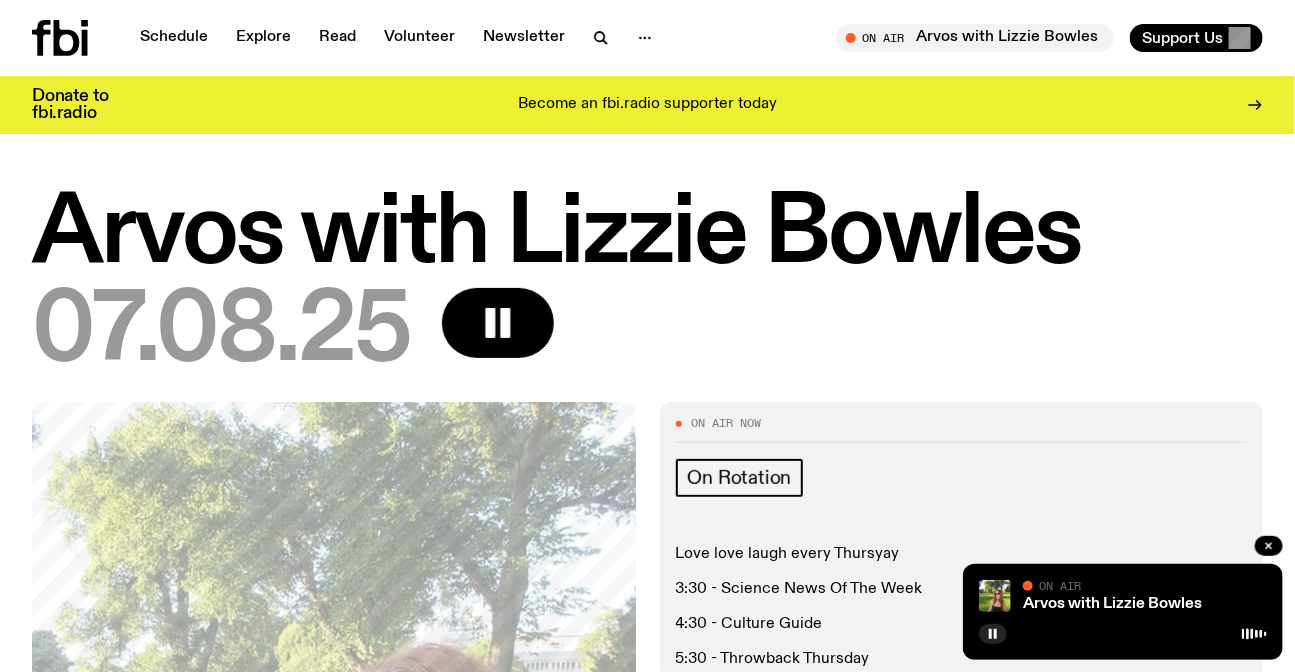 click 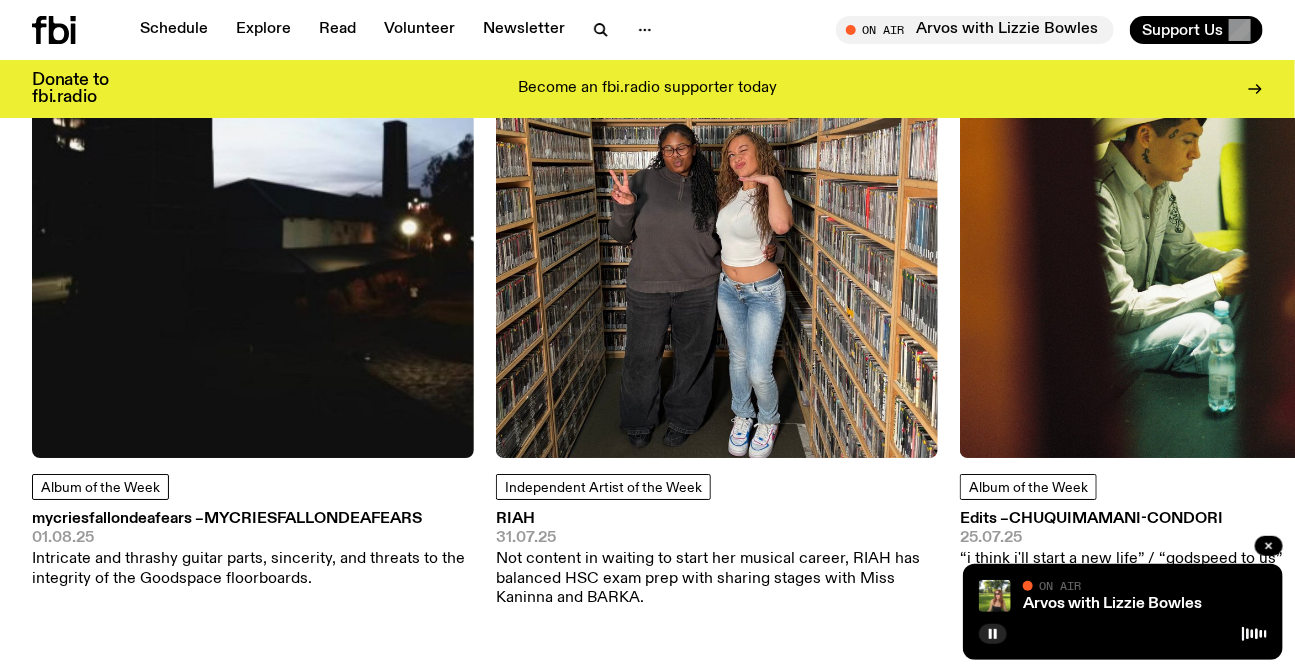 scroll, scrollTop: 2530, scrollLeft: 0, axis: vertical 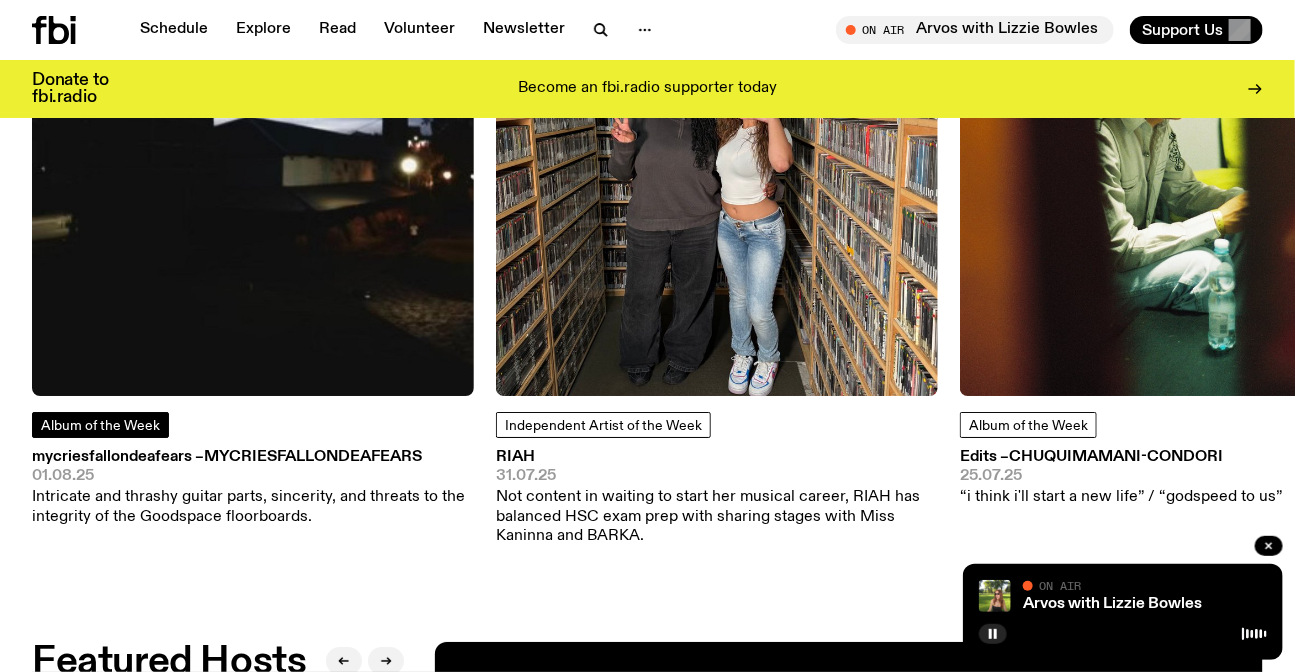 click on "Album of the Week" at bounding box center (100, 425) 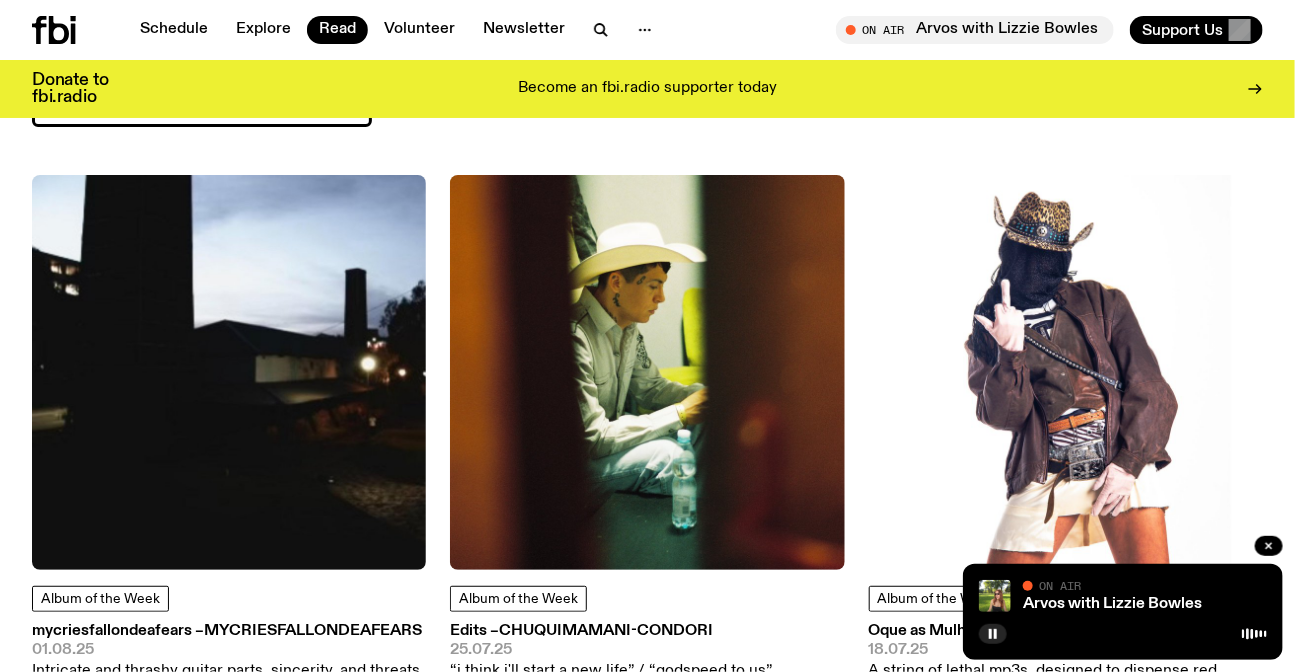 scroll, scrollTop: 83, scrollLeft: 0, axis: vertical 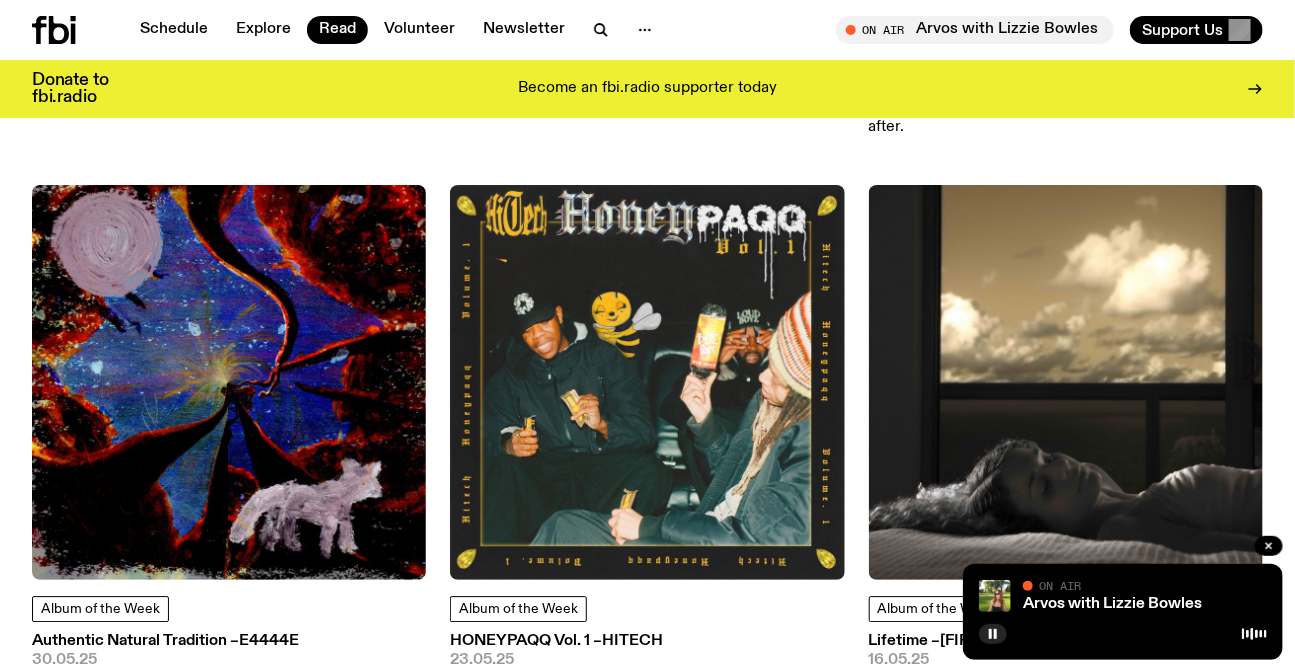 click 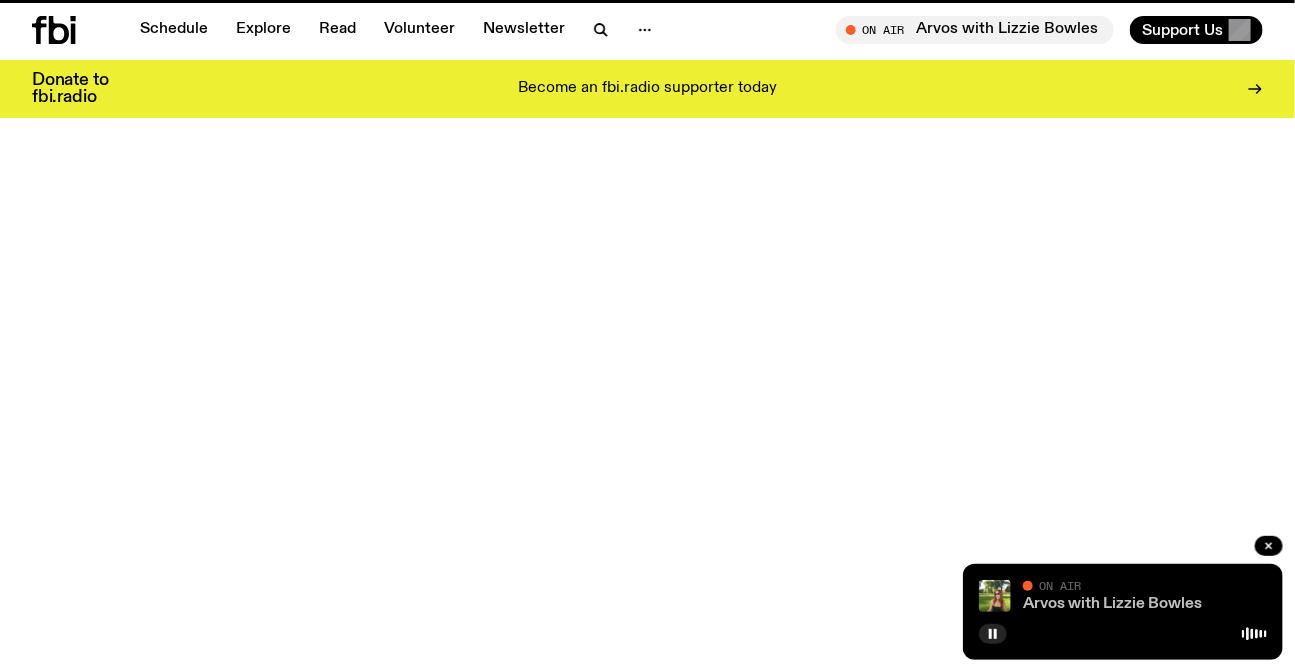 scroll, scrollTop: 0, scrollLeft: 0, axis: both 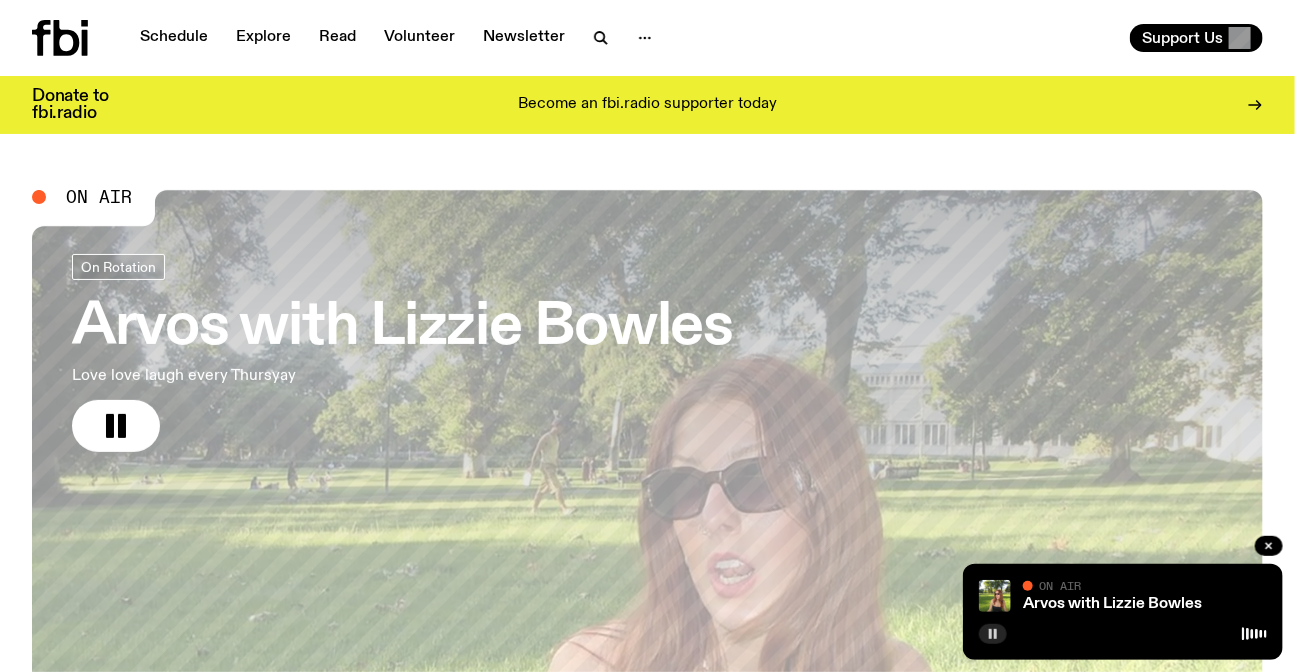 click at bounding box center (1123, 632) 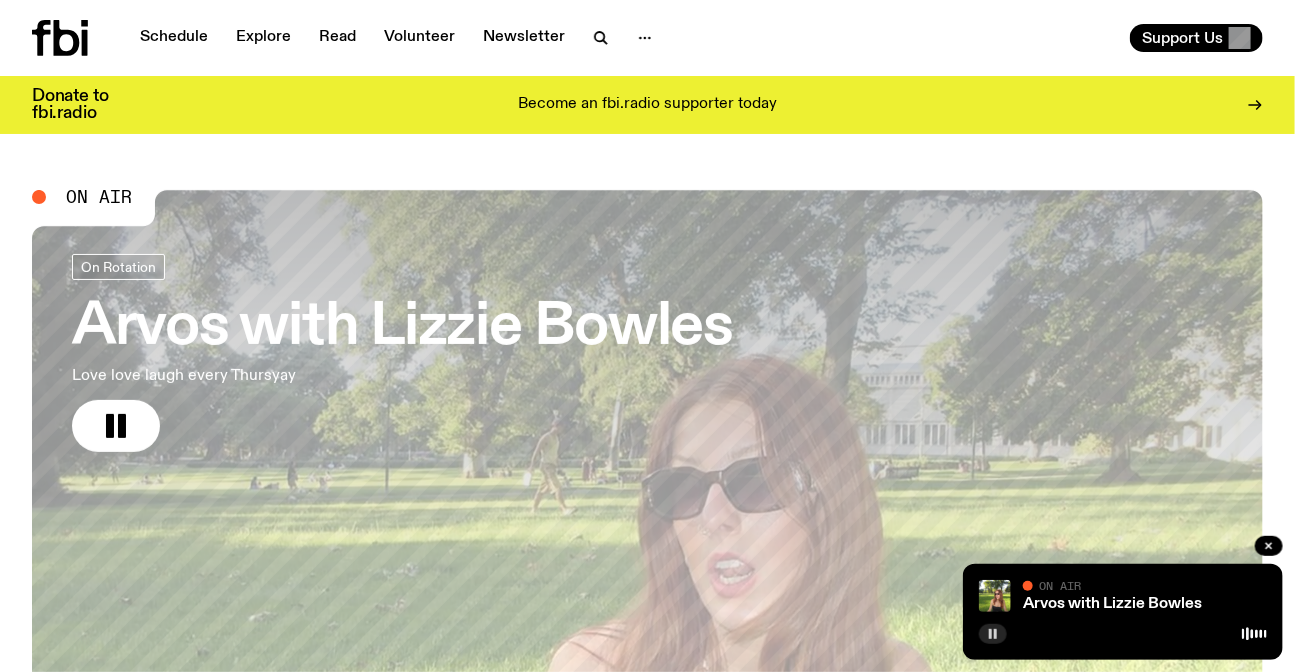 click 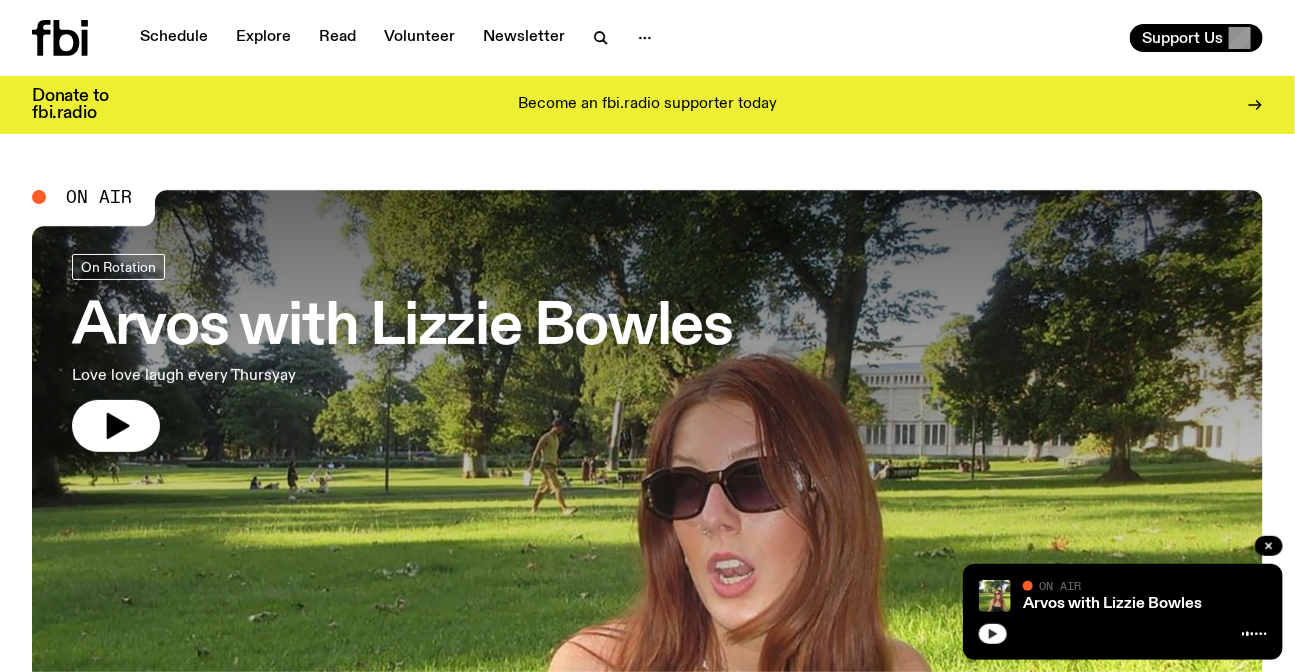 click on "On Air On Rotation Arvos with [FIRST] [LAST] Love love laugh every Thursyay Up Next Sunset with [FIRST] [LAST] [TIME] - [TIME] Up Next Sunset with [FIRST] [LAST] [TIME] - [TIME] Featured episodes On Rotation Ambient Experimental The Live Feed / Worlds Only [DATE] Specialist Sunset with [FIRST] [LAST] ft. [FIRST], [LAST] (live performance) [DATE] Specialist [NUMBER] [STREET] with [FIRST] [LAST] [LAST] [DATE] Talk Race Matters / It's a movement not a moment [DATE] Specialist Jazz Instrumental +2 Marmalade On The Moon - Jaubi Interview // With [FIRST] [LAST] & [FIRST] [LAST] [DATE] DJ Mix dot.zip ft. [FIRST] [DATE] Specialist Jazz Experimental +1 Phrygia / Verse [DATE] DJ Mix MSG4000: [FIRST] [DATE] View More Disco DJ Trance Shuffle See all genres Latest articles Album of the Week mycriesfallondeafears – mycriesfallondeafears [DATE] Intricate and thrashy guitar parts, sincerity, and threats to the integrity of the Goodspace floorboards. Independent Artist of the Week [FIRST] [LAST] [DATE] Album of the Week Edits – [FIRST]" 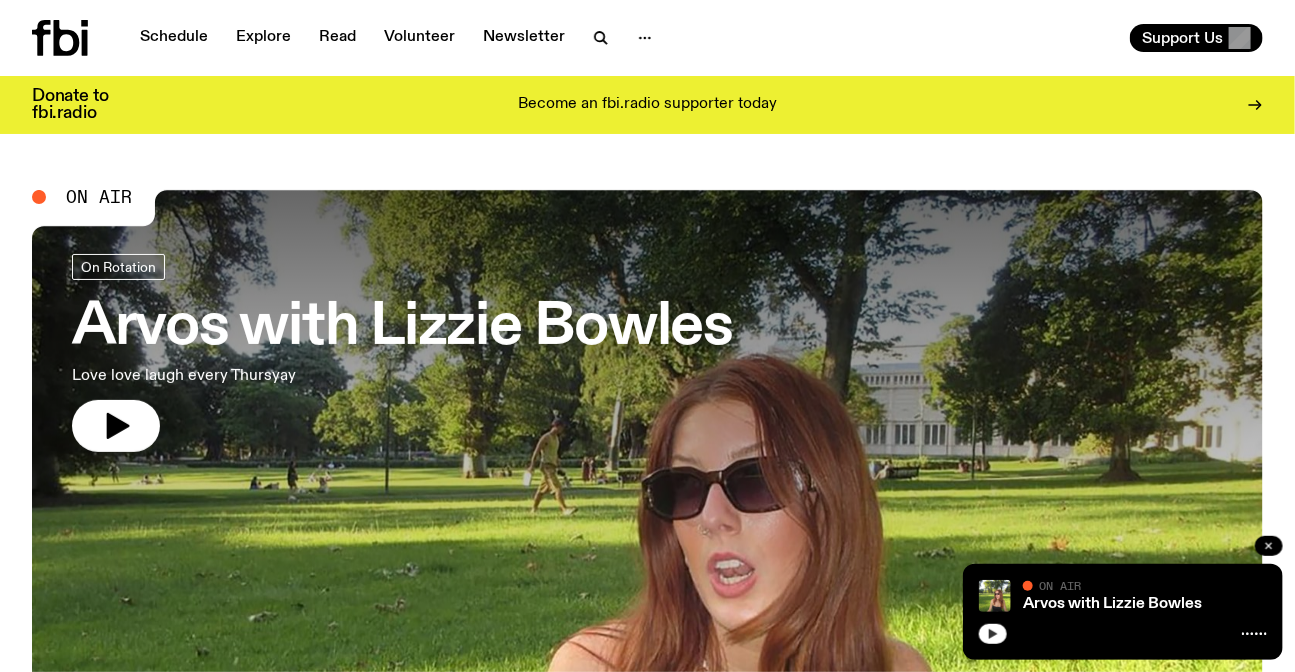 click 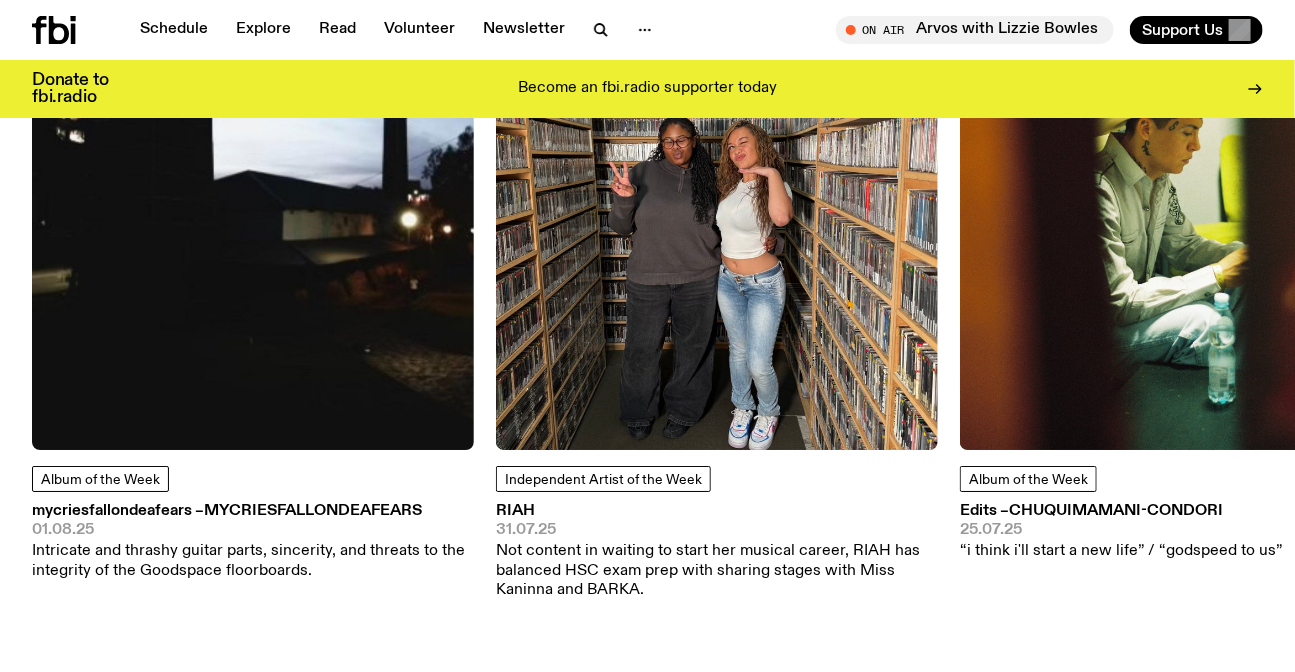 scroll, scrollTop: 2452, scrollLeft: 0, axis: vertical 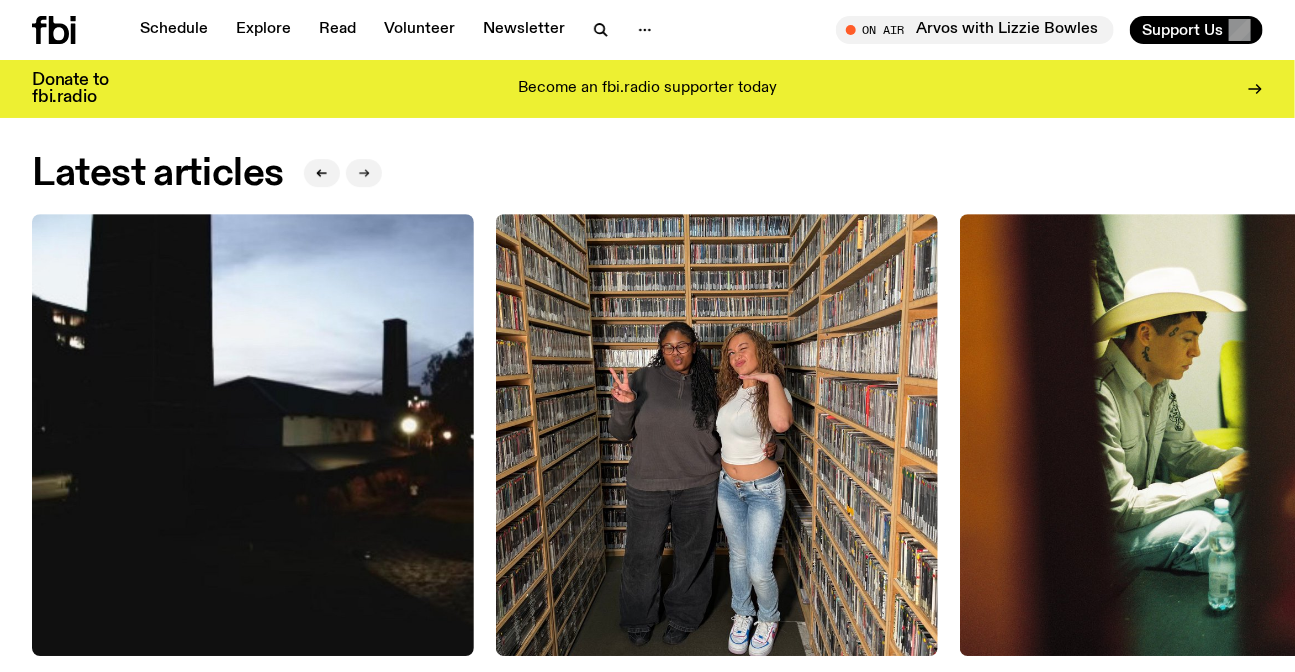 click at bounding box center [364, 173] 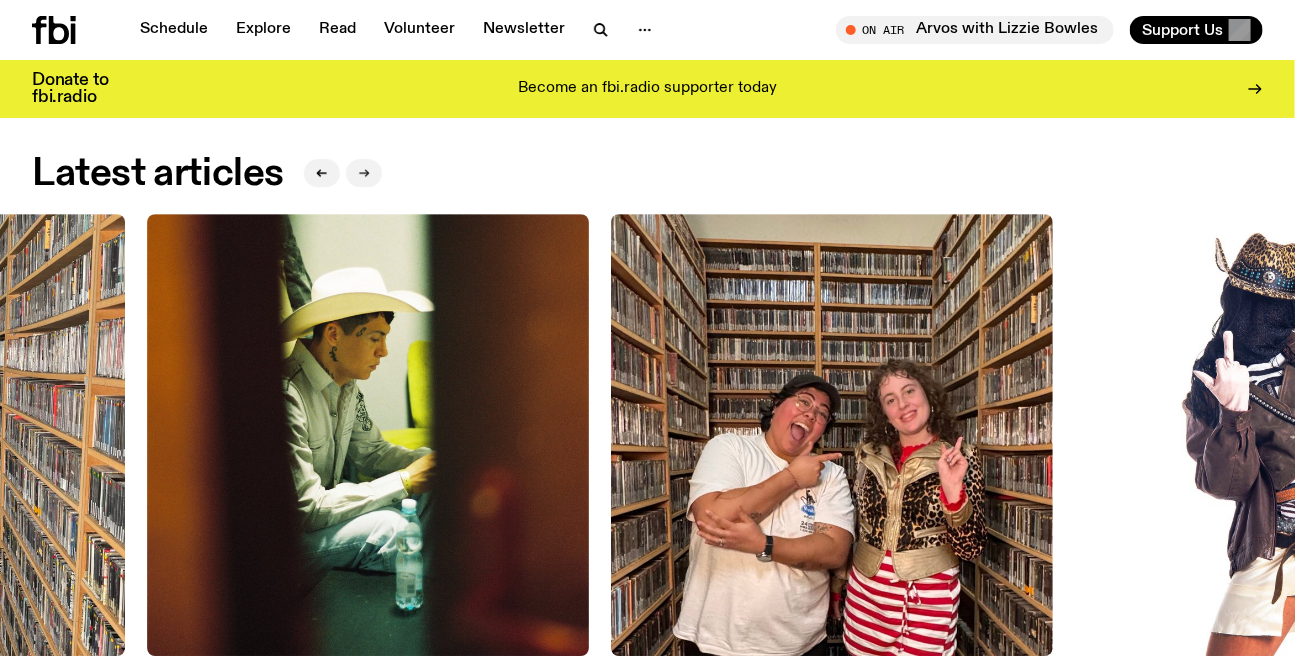 click at bounding box center [364, 173] 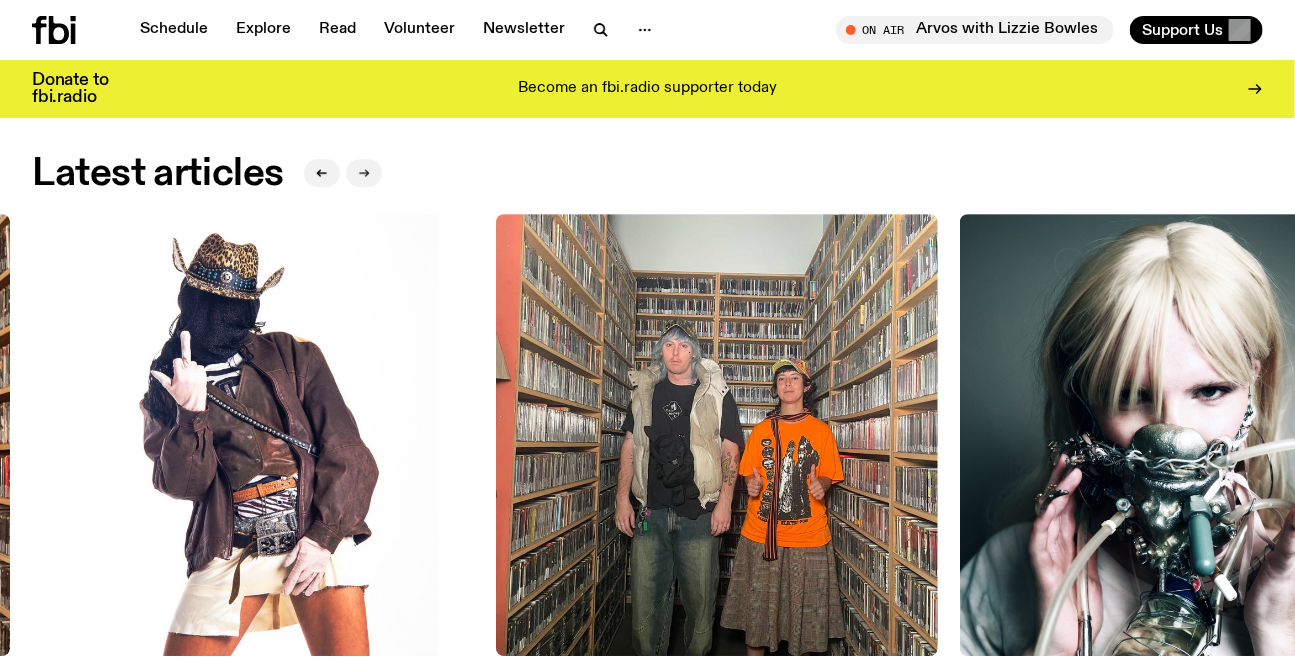 click at bounding box center [364, 173] 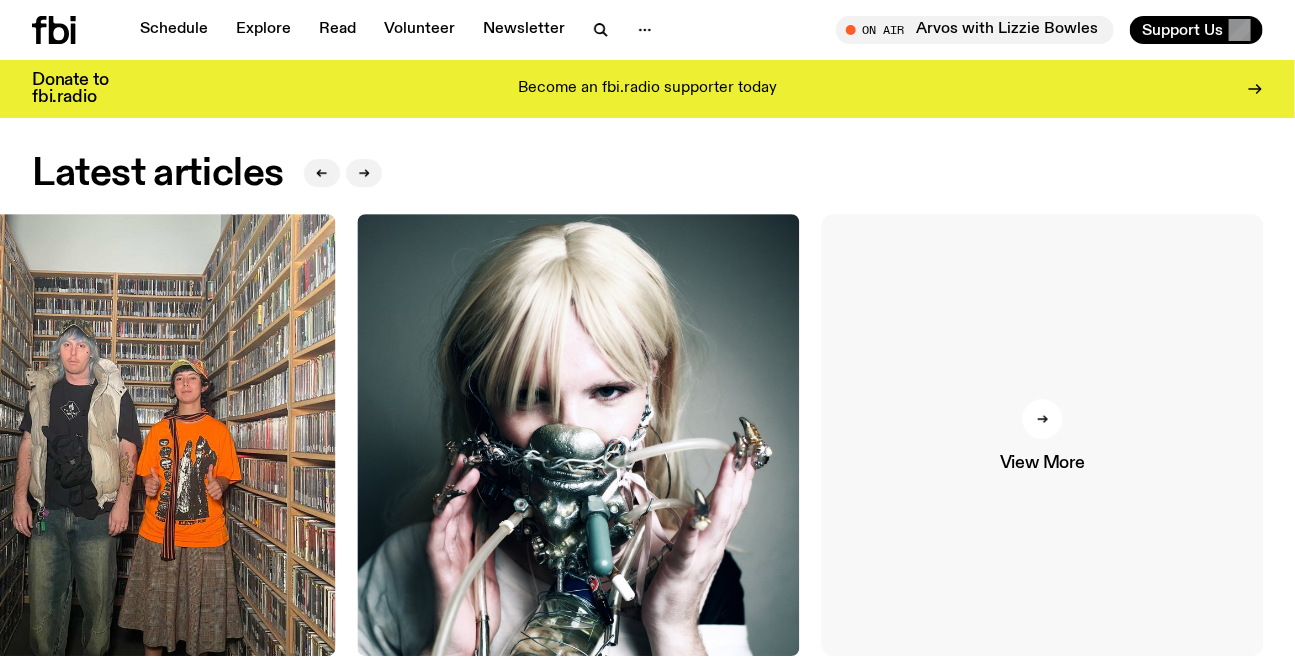 type 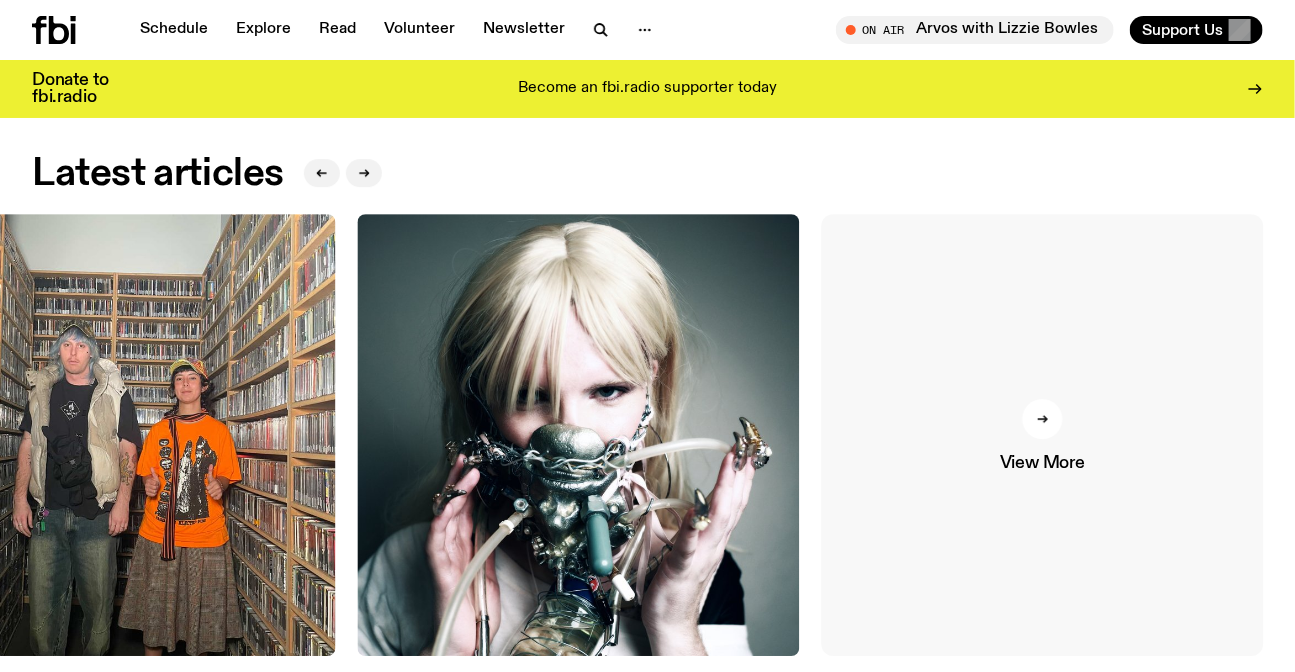 click on "View More" 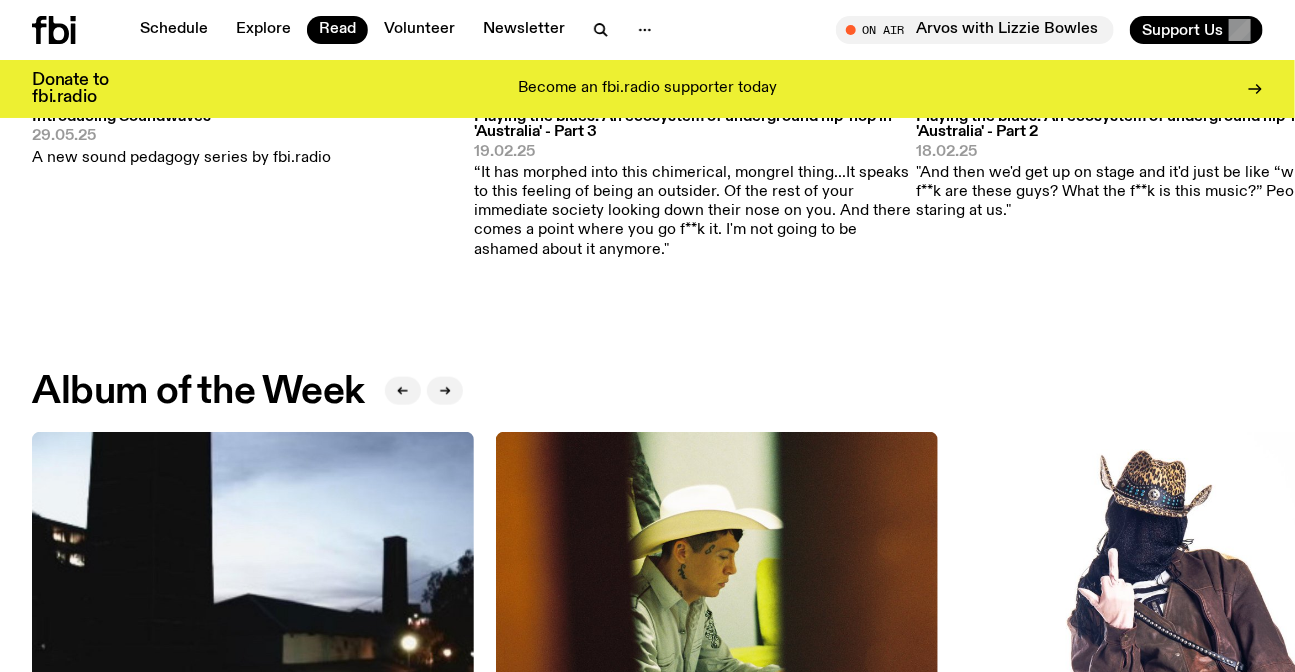 scroll, scrollTop: 1257, scrollLeft: 0, axis: vertical 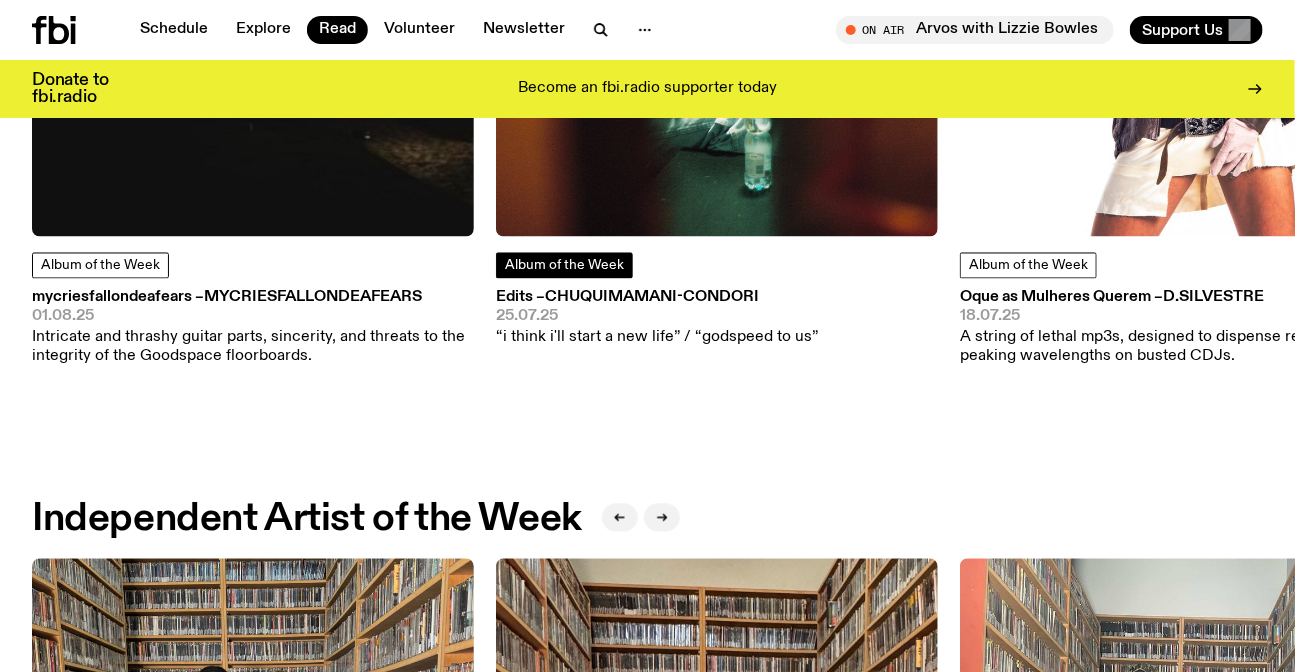click on "Album of the Week" 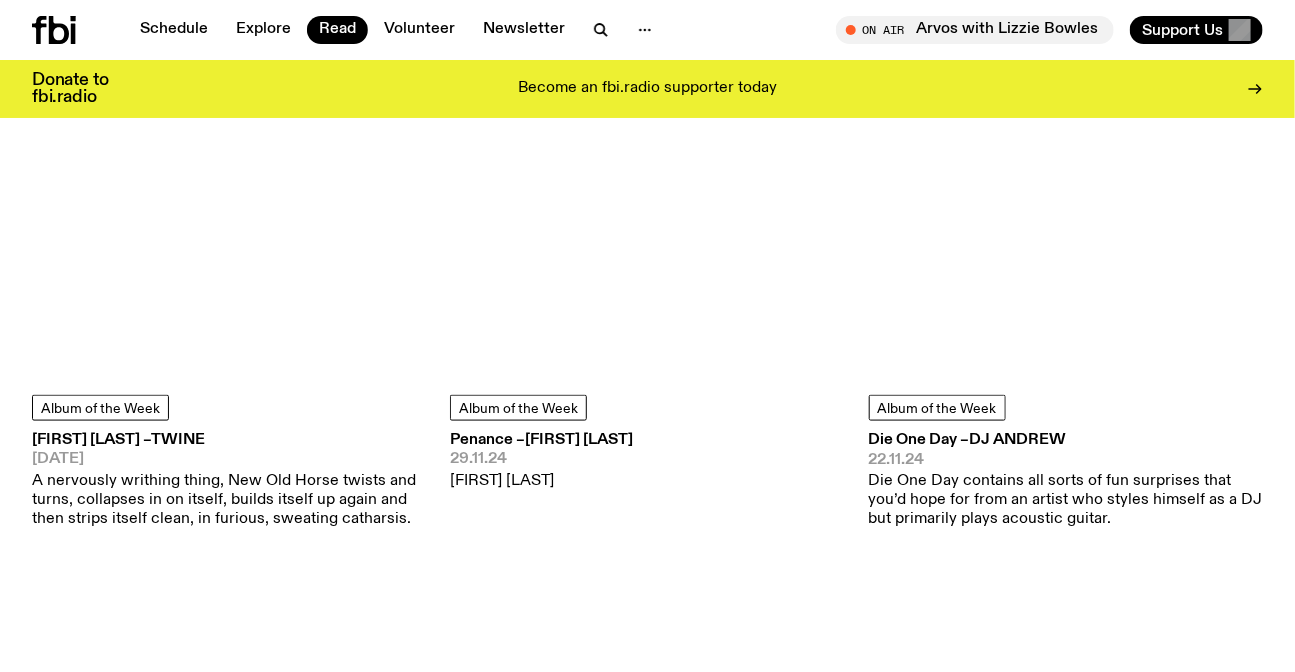 scroll, scrollTop: 6986, scrollLeft: 0, axis: vertical 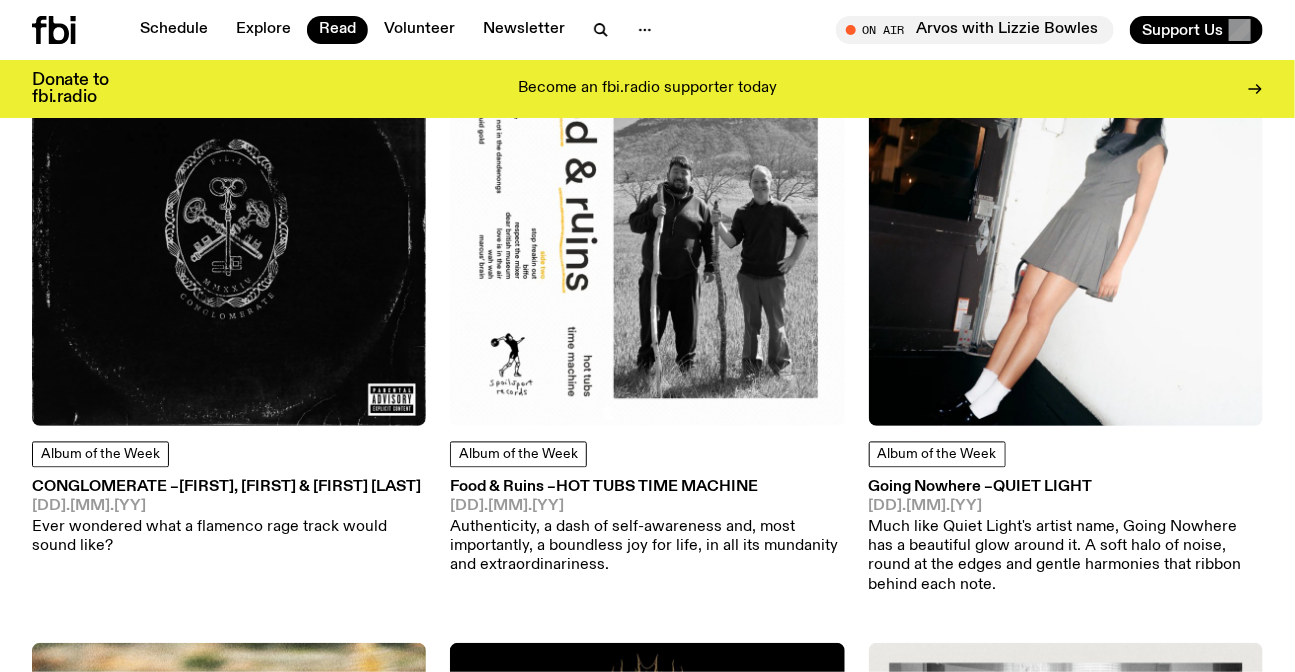 click on "Schedule Explore Read Volunteer Newsletter On Air Arvos with Lizzie Bowles Tune in live On Air Arvos with Lizzie Bowles Tune in live Support Us" at bounding box center [647, 30] 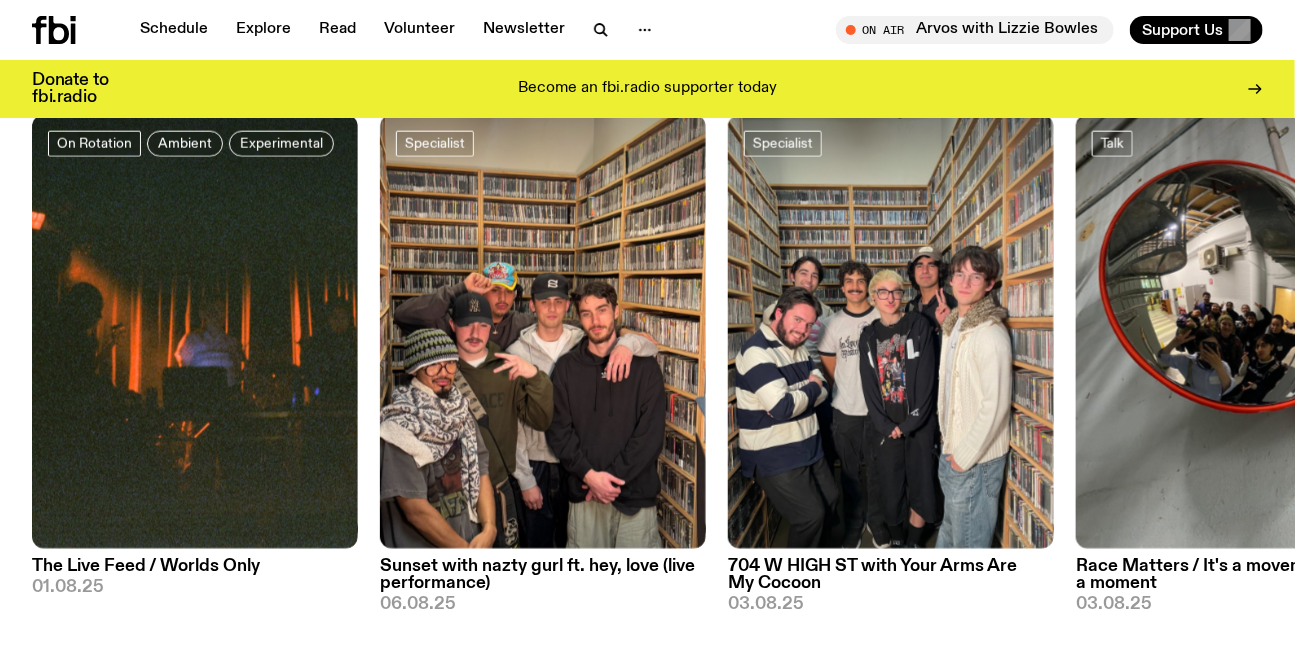 scroll, scrollTop: 712, scrollLeft: 0, axis: vertical 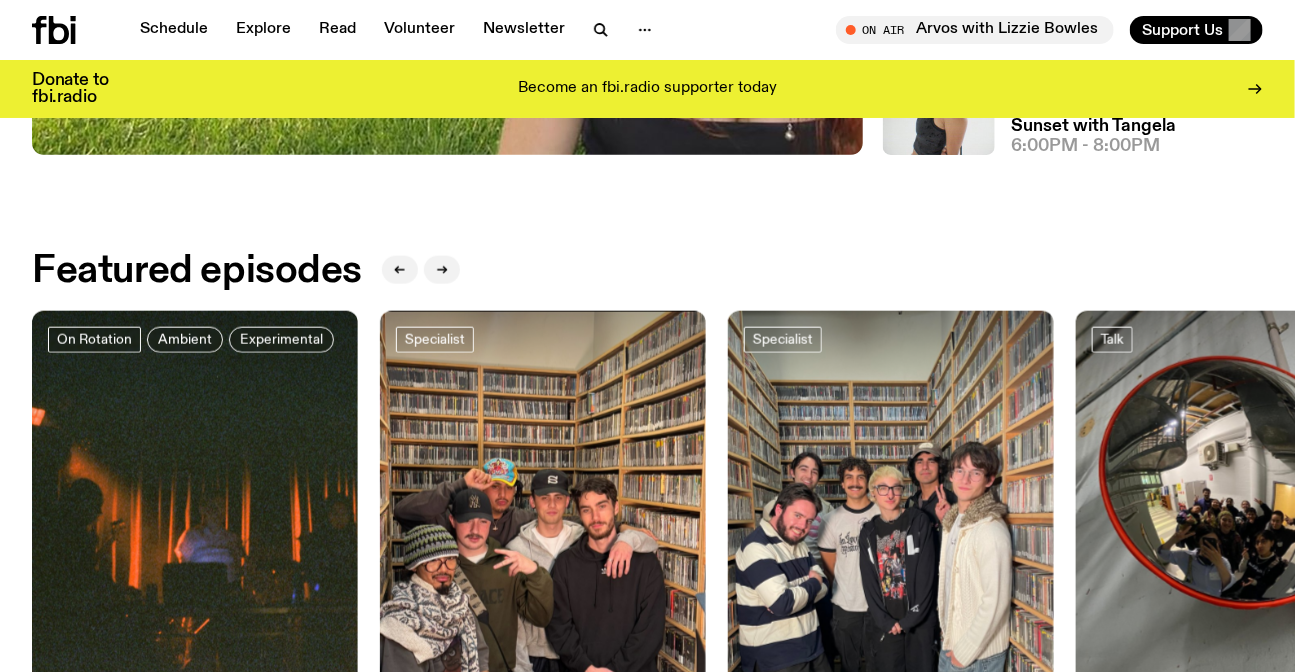 drag, startPoint x: 1277, startPoint y: 478, endPoint x: 0, endPoint y: 465, distance: 1277.0662 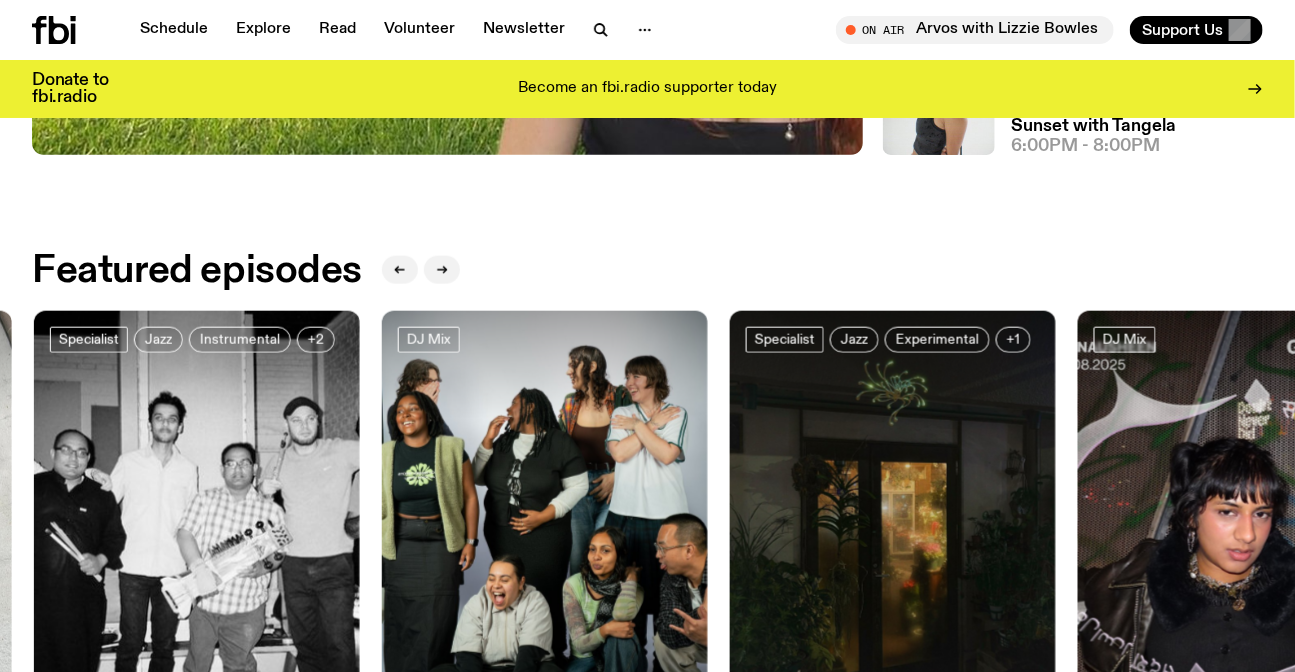 drag, startPoint x: 1140, startPoint y: 446, endPoint x: 0, endPoint y: 415, distance: 1140.4214 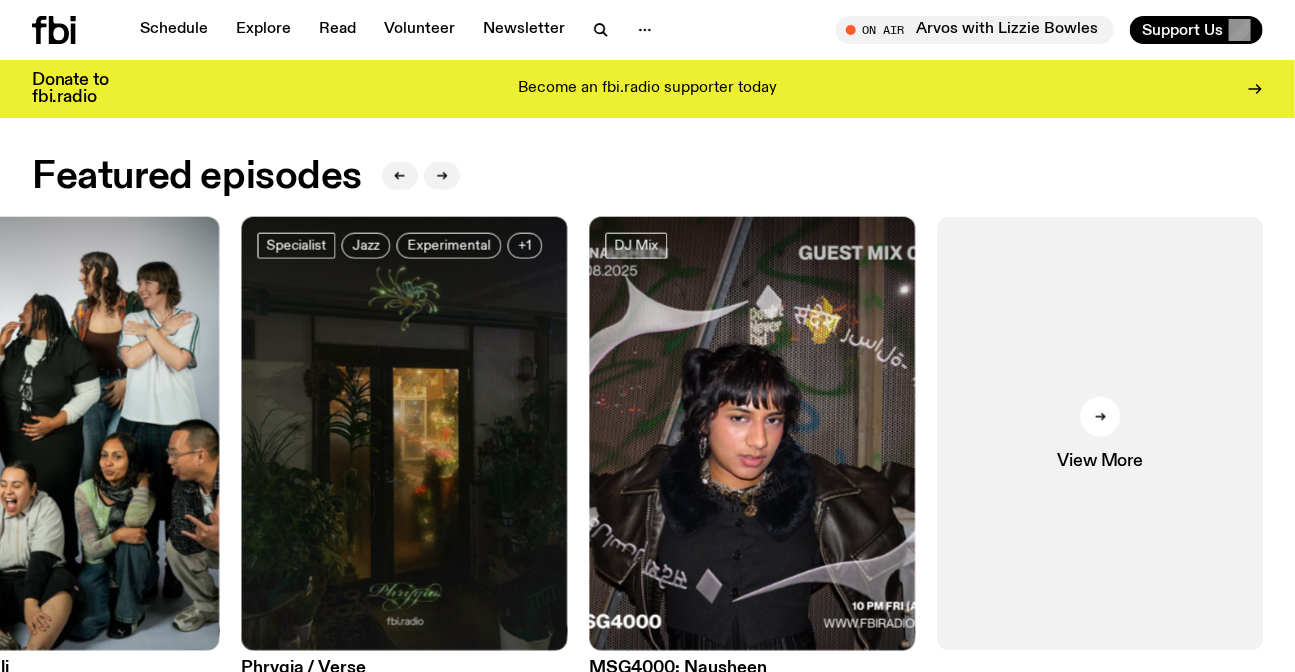 scroll, scrollTop: 894, scrollLeft: 0, axis: vertical 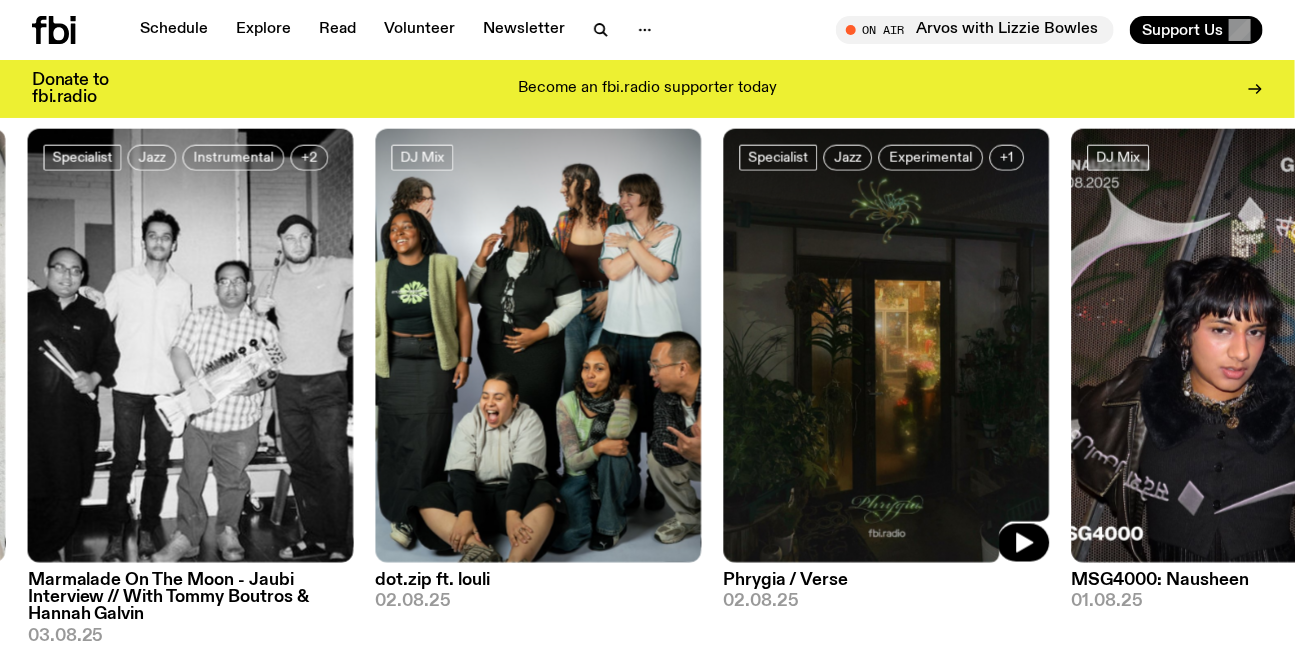 drag, startPoint x: 779, startPoint y: 400, endPoint x: 1250, endPoint y: 427, distance: 471.77325 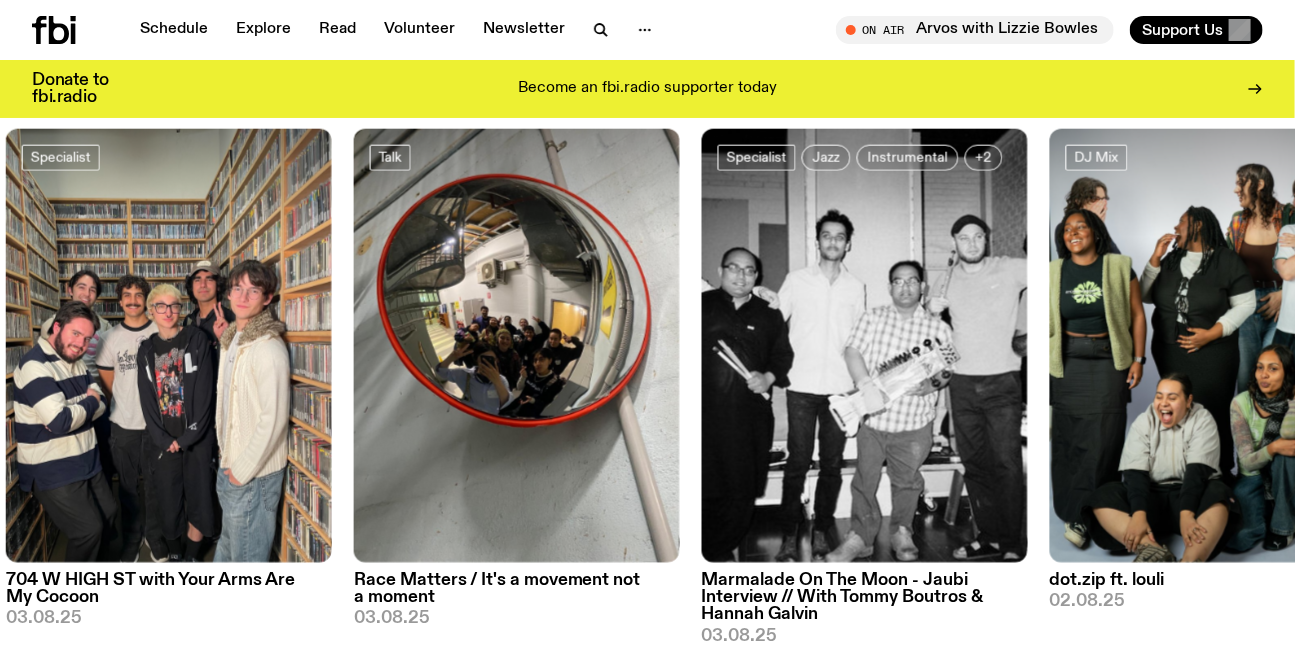 drag, startPoint x: 610, startPoint y: 391, endPoint x: 1308, endPoint y: 420, distance: 698.6022 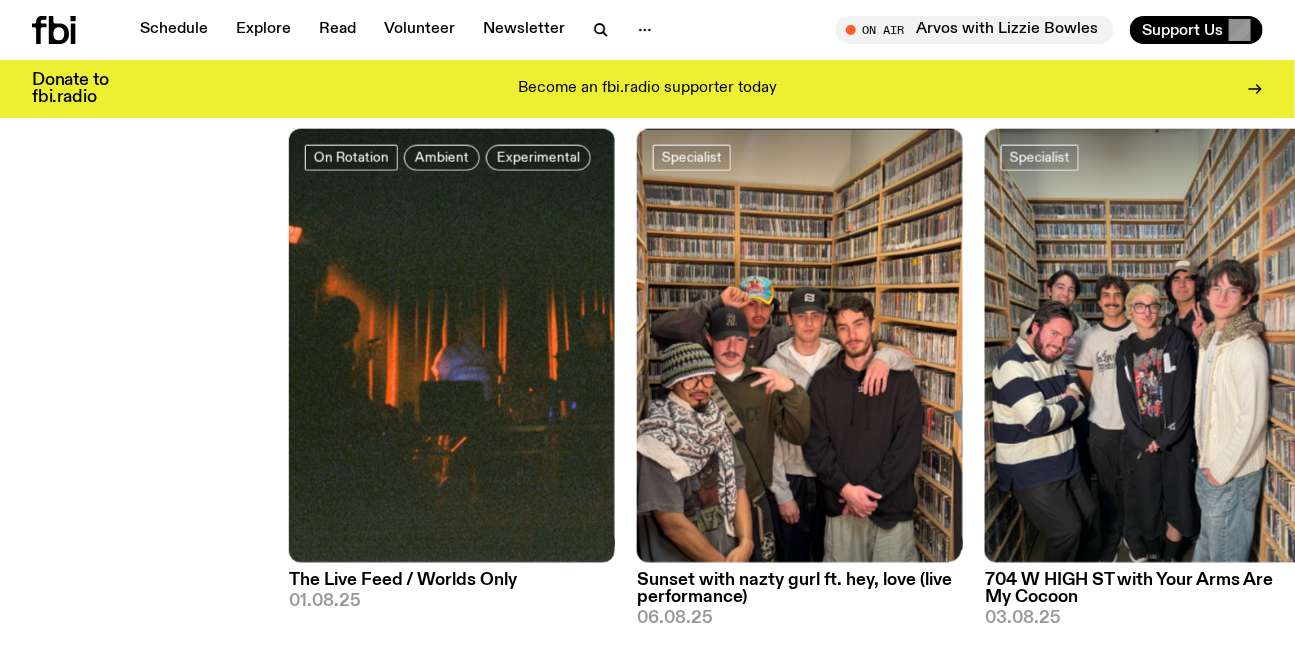 drag, startPoint x: 1012, startPoint y: 427, endPoint x: 0, endPoint y: 465, distance: 1012.7132 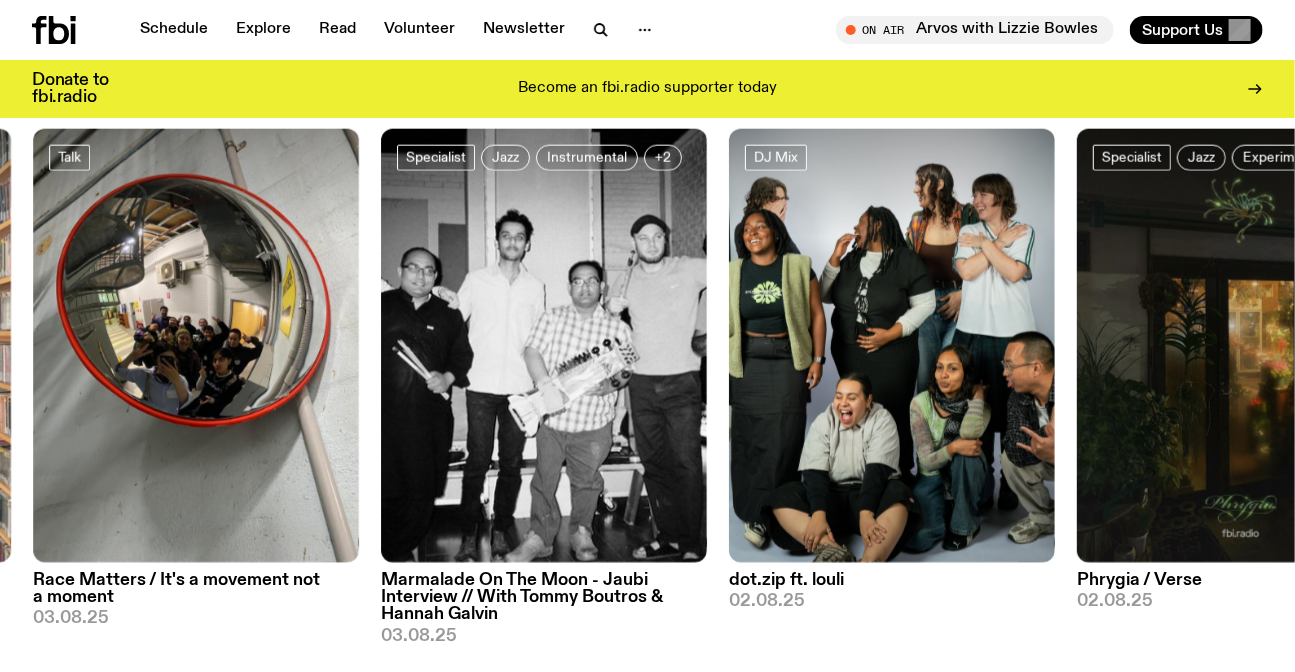 drag, startPoint x: 332, startPoint y: 452, endPoint x: 121, endPoint y: 448, distance: 211.03792 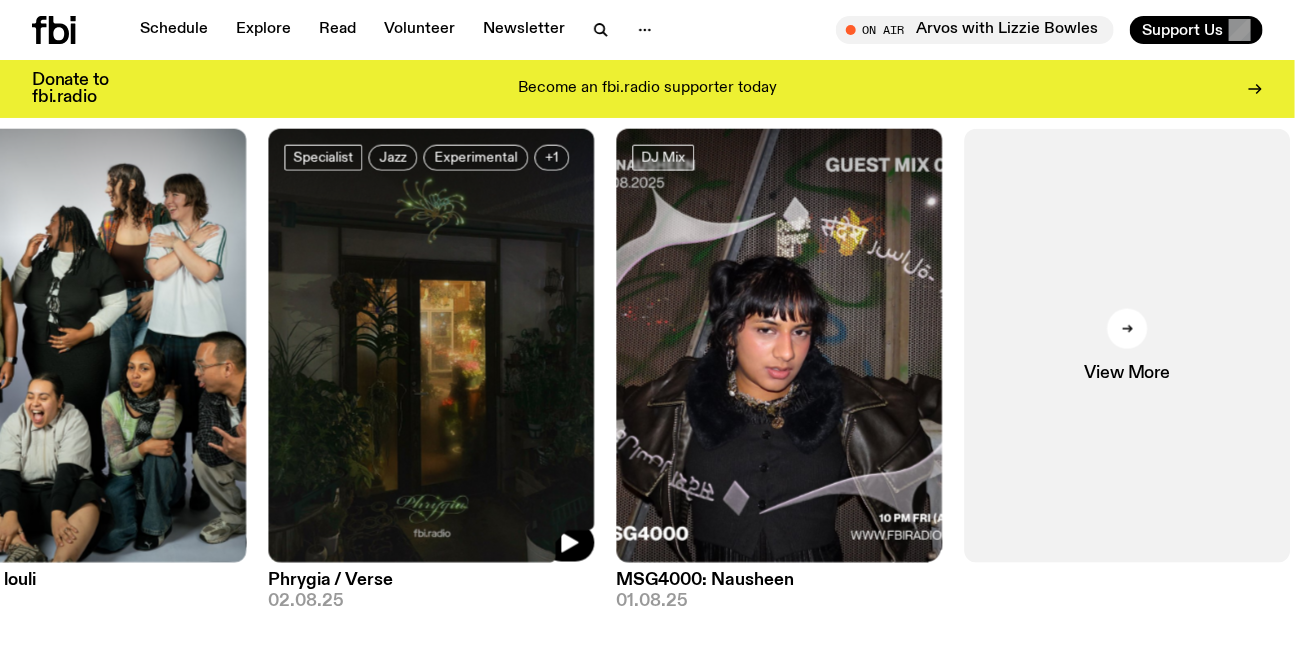 drag, startPoint x: 439, startPoint y: 396, endPoint x: 909, endPoint y: 419, distance: 470.56244 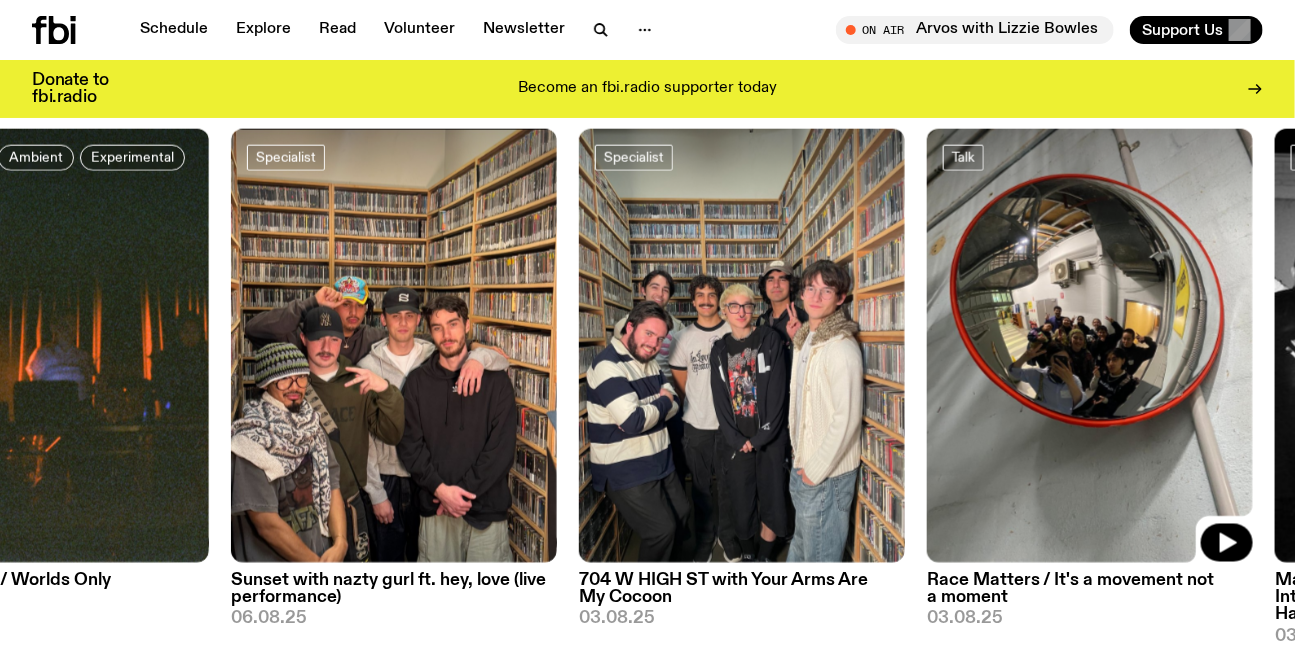 drag, startPoint x: 930, startPoint y: 380, endPoint x: 1308, endPoint y: 453, distance: 384.9844 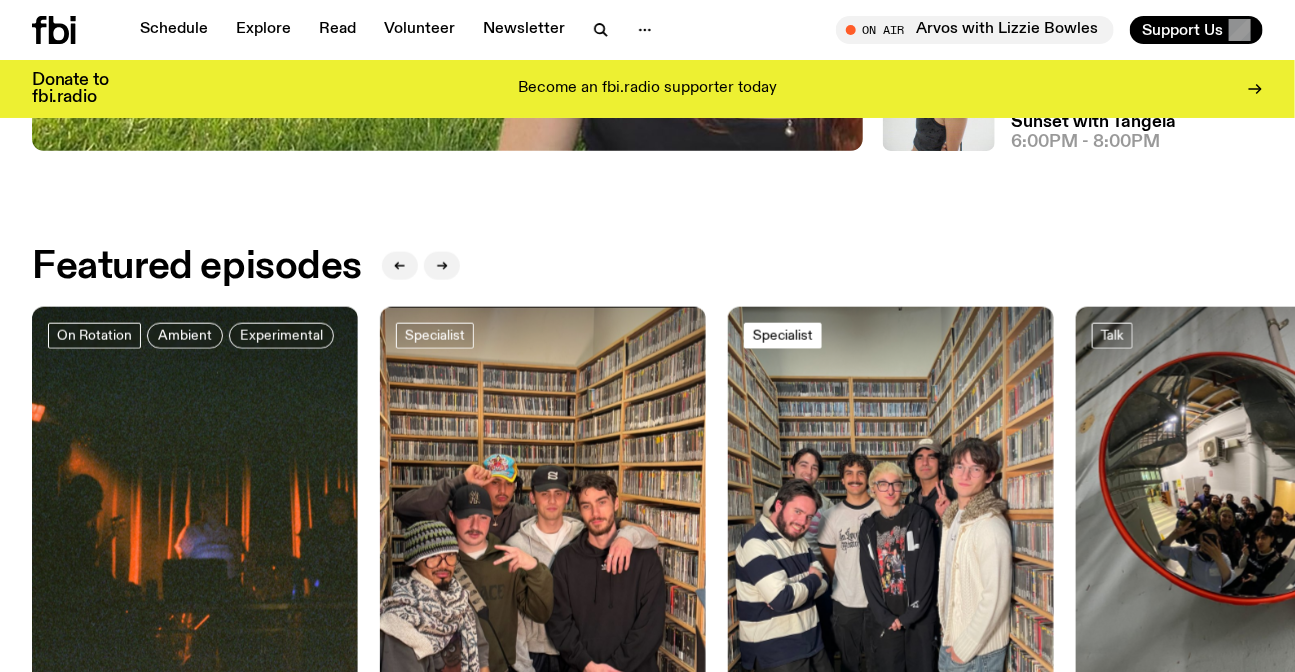 scroll, scrollTop: 712, scrollLeft: 0, axis: vertical 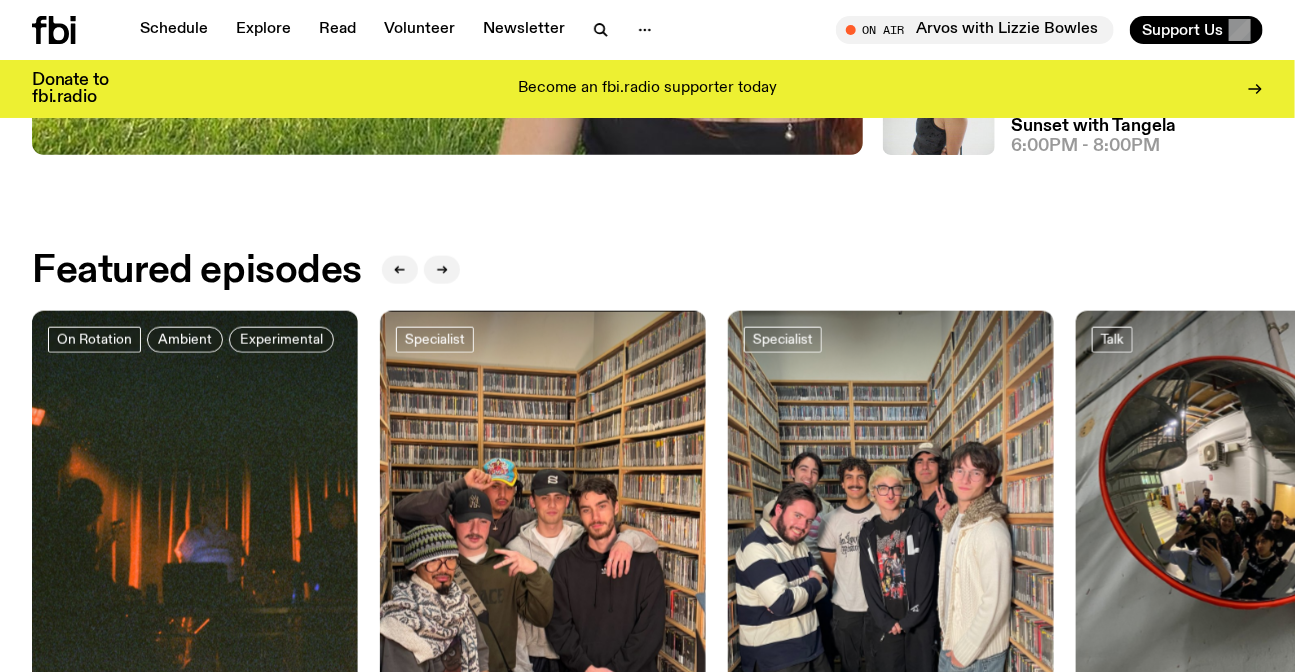 click on "Featured episodes" at bounding box center (197, 271) 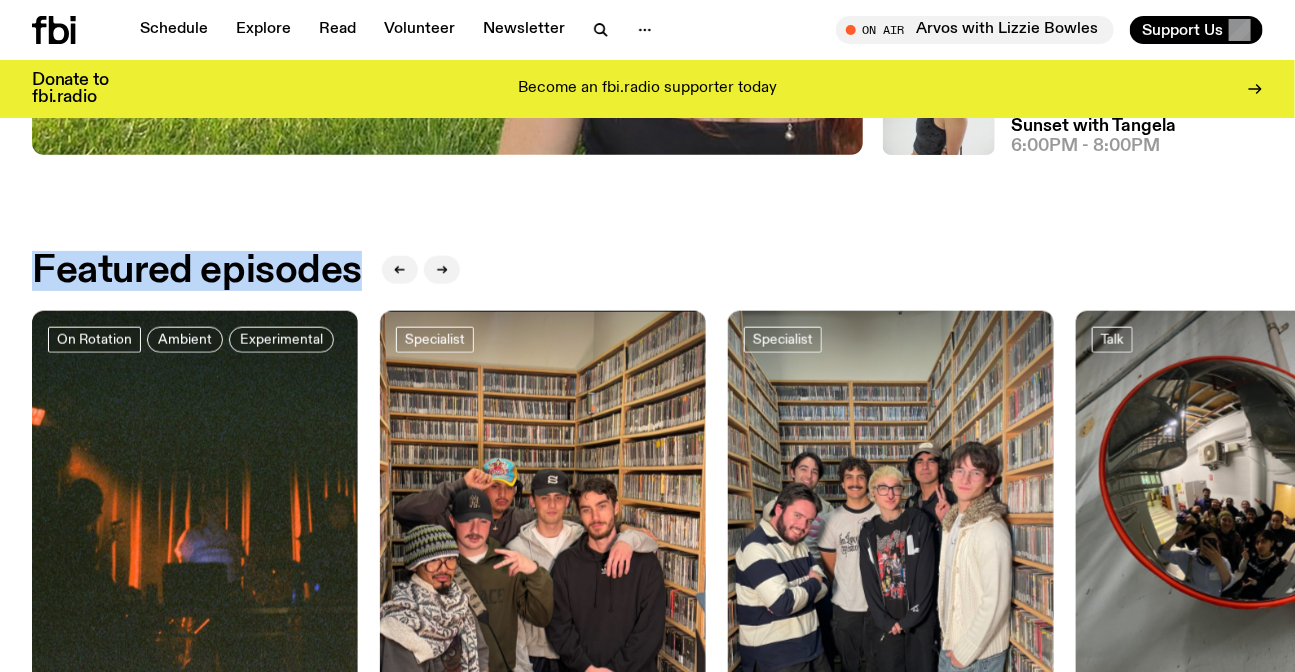drag, startPoint x: 318, startPoint y: 268, endPoint x: 42, endPoint y: 271, distance: 276.0163 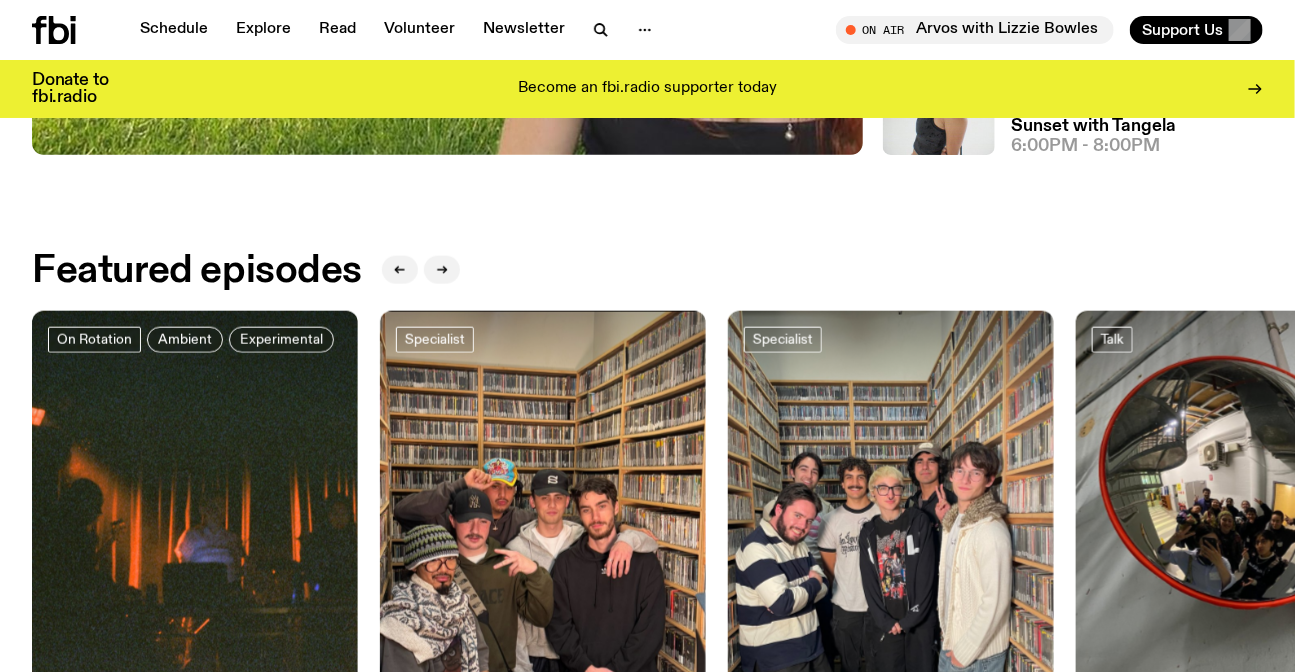 click on "Featured episodes" at bounding box center [647, 271] 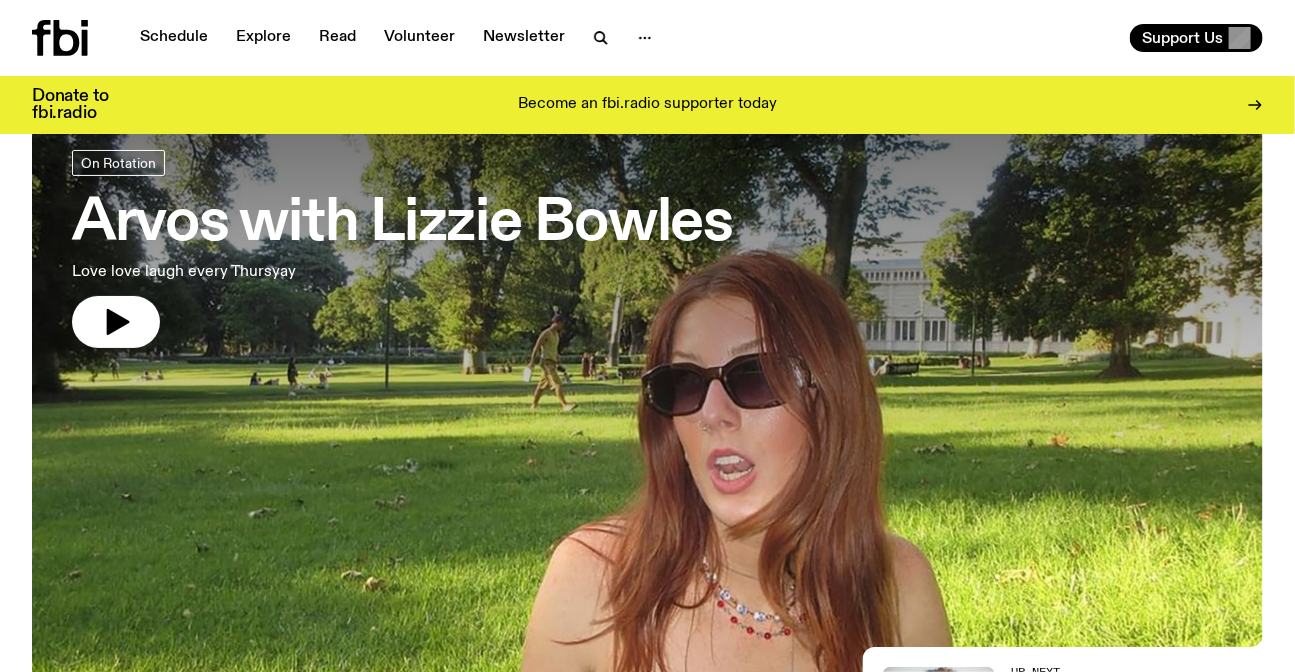 scroll, scrollTop: 0, scrollLeft: 0, axis: both 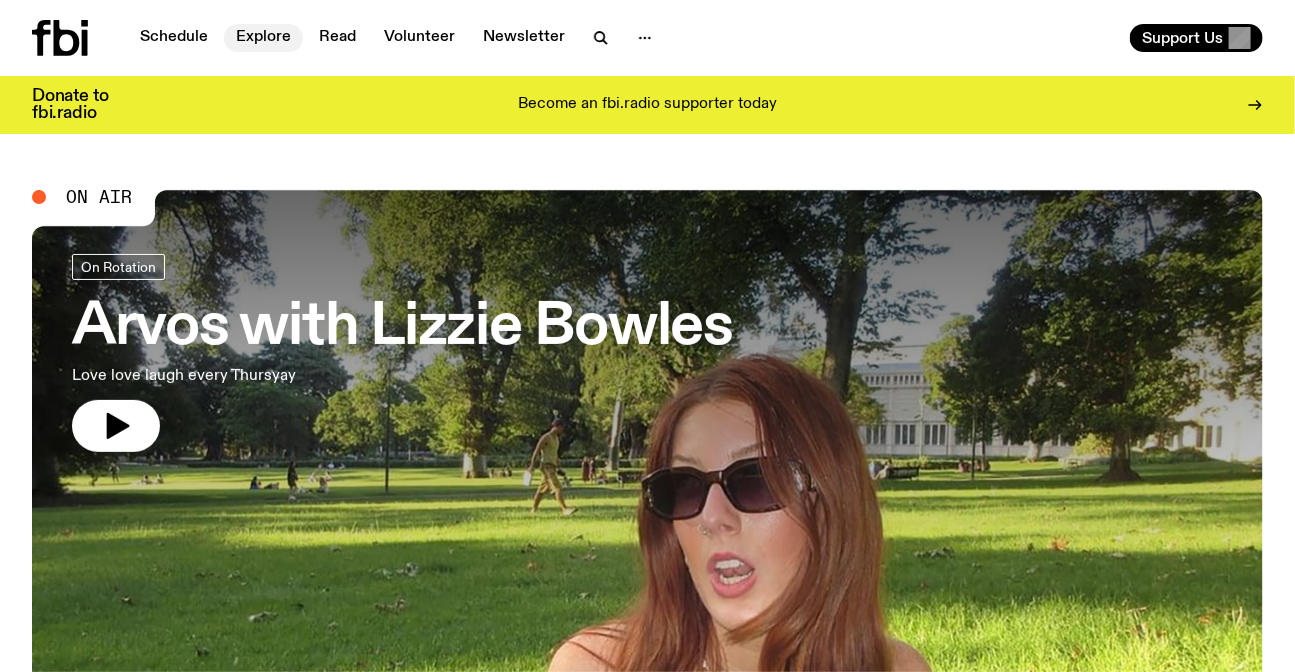 click on "Explore" at bounding box center (263, 38) 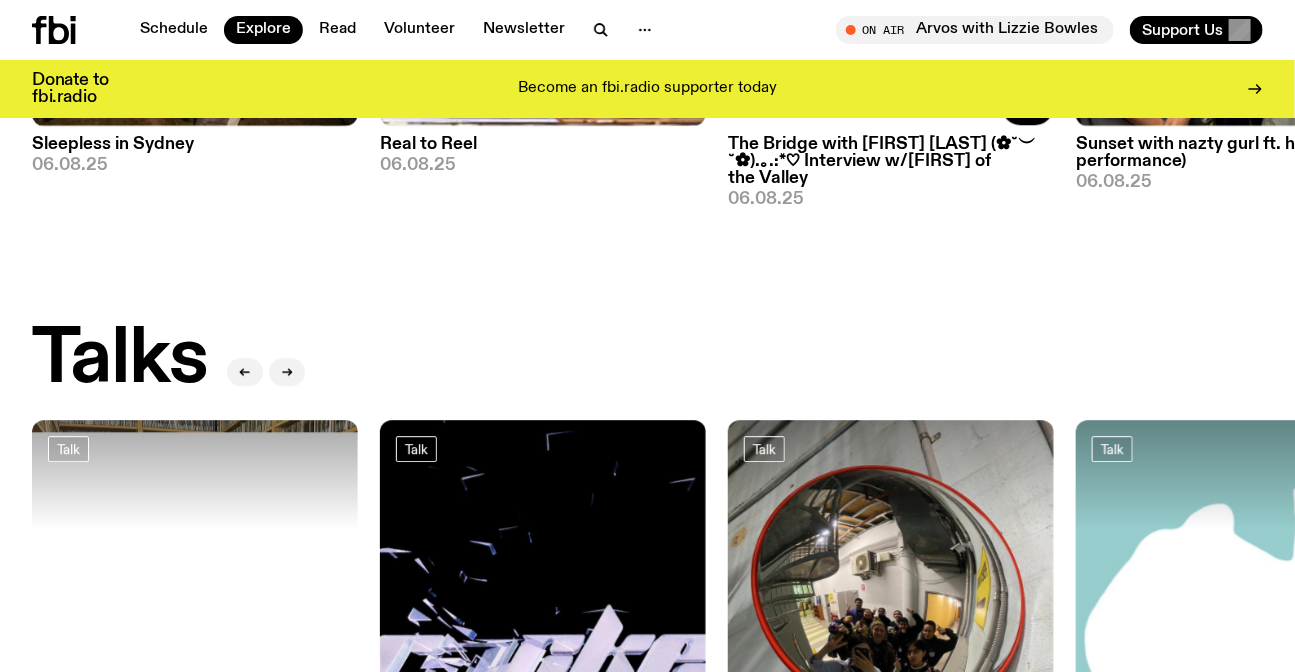 scroll, scrollTop: 2257, scrollLeft: 0, axis: vertical 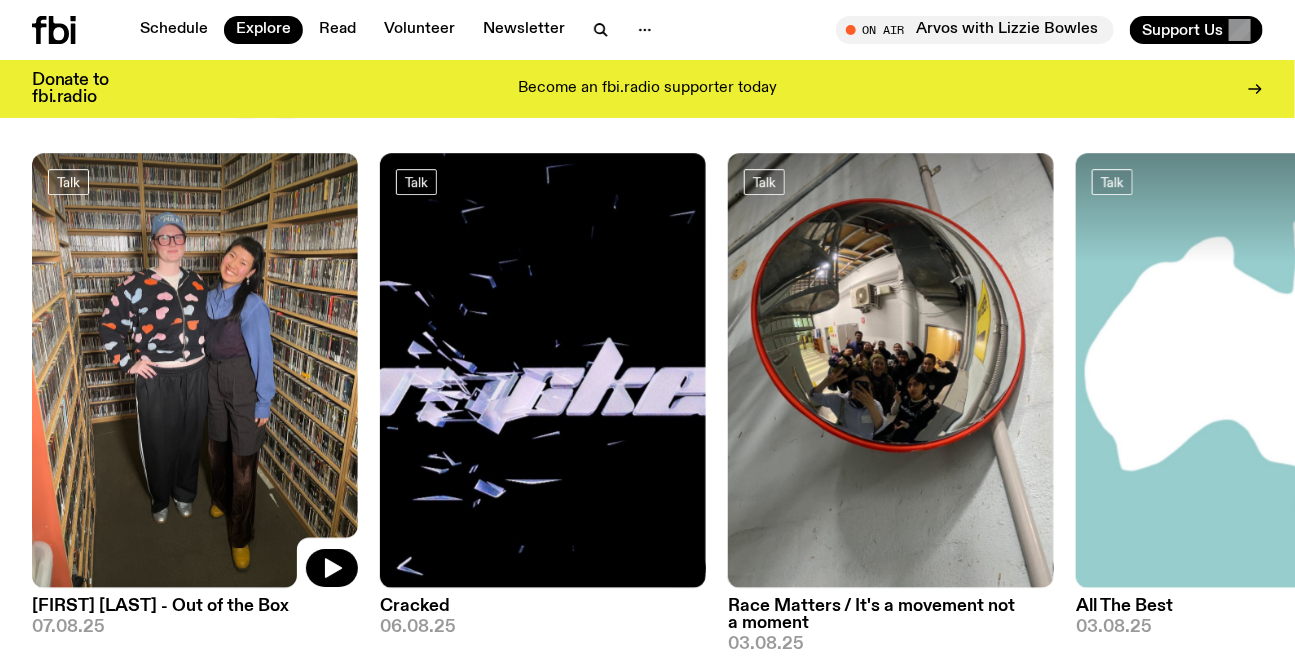 click 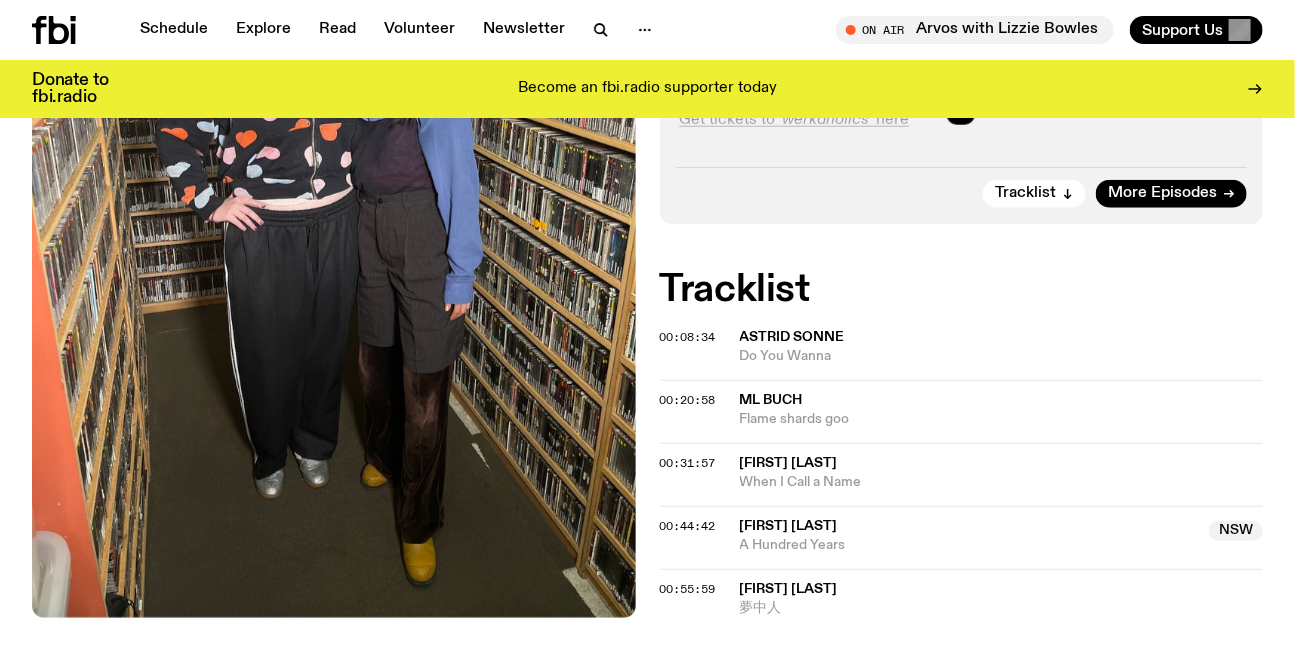 scroll, scrollTop: 1076, scrollLeft: 0, axis: vertical 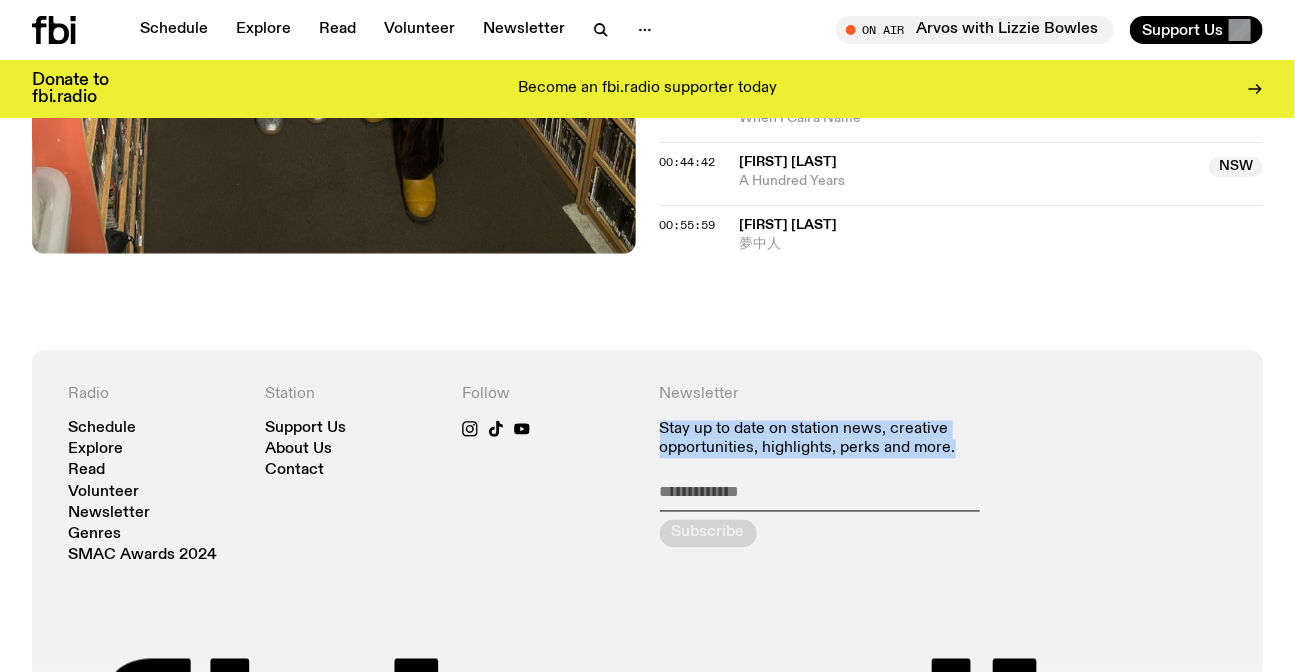 drag, startPoint x: 745, startPoint y: 393, endPoint x: 959, endPoint y: 600, distance: 297.7331 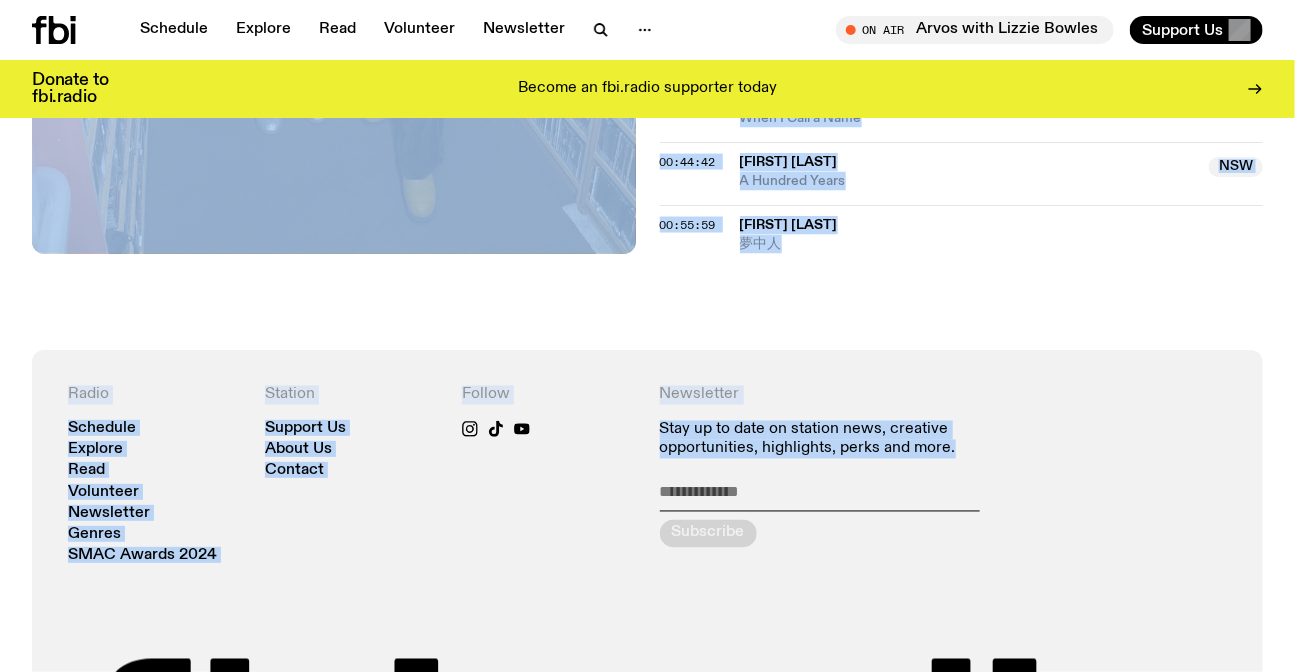 drag, startPoint x: 1088, startPoint y: 555, endPoint x: 10, endPoint y: 312, distance: 1105.0488 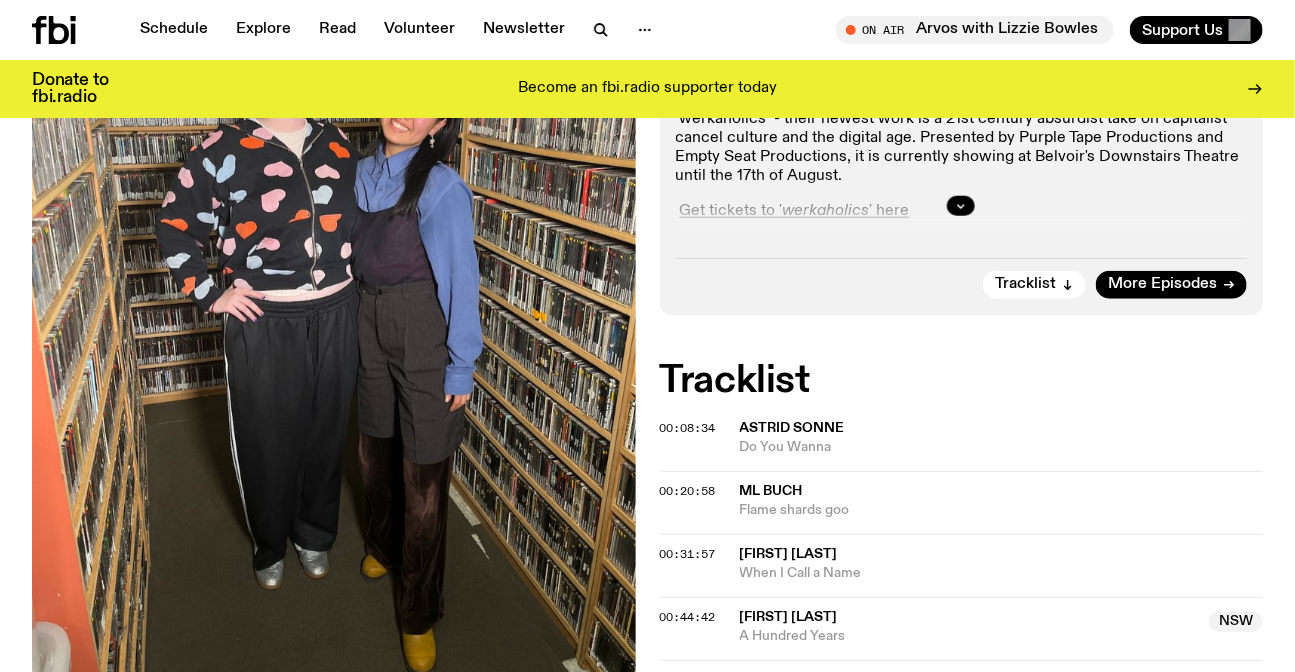 scroll, scrollTop: 349, scrollLeft: 0, axis: vertical 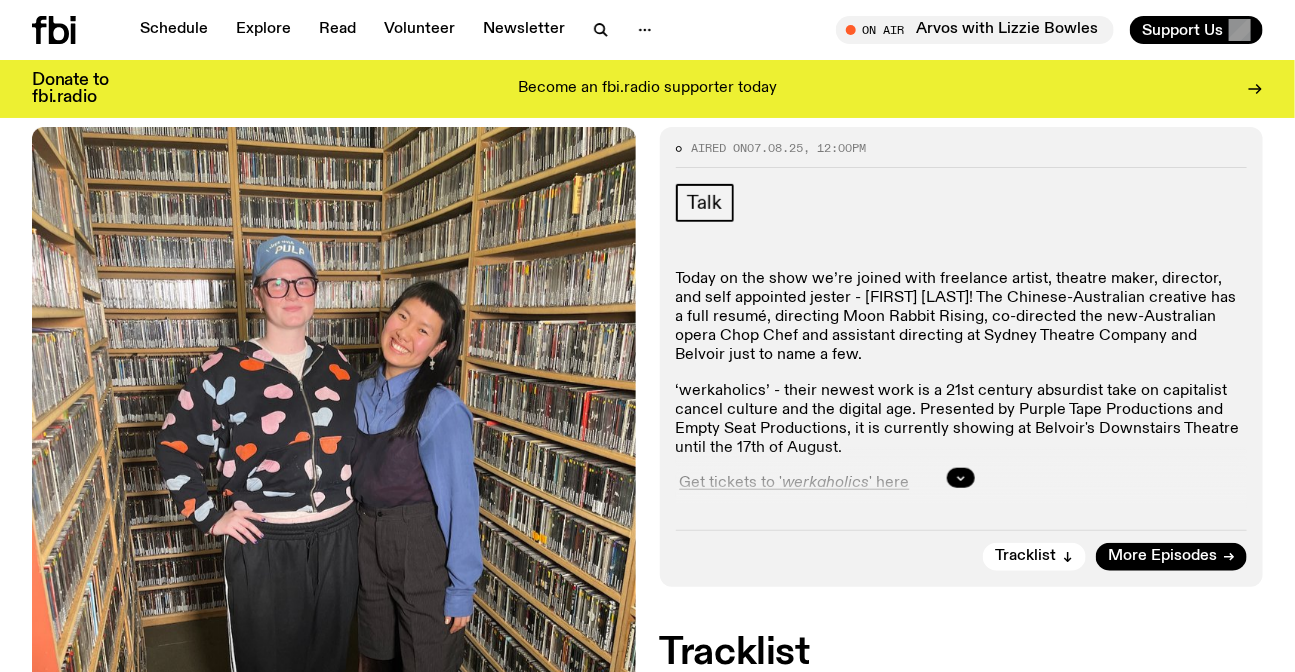 click 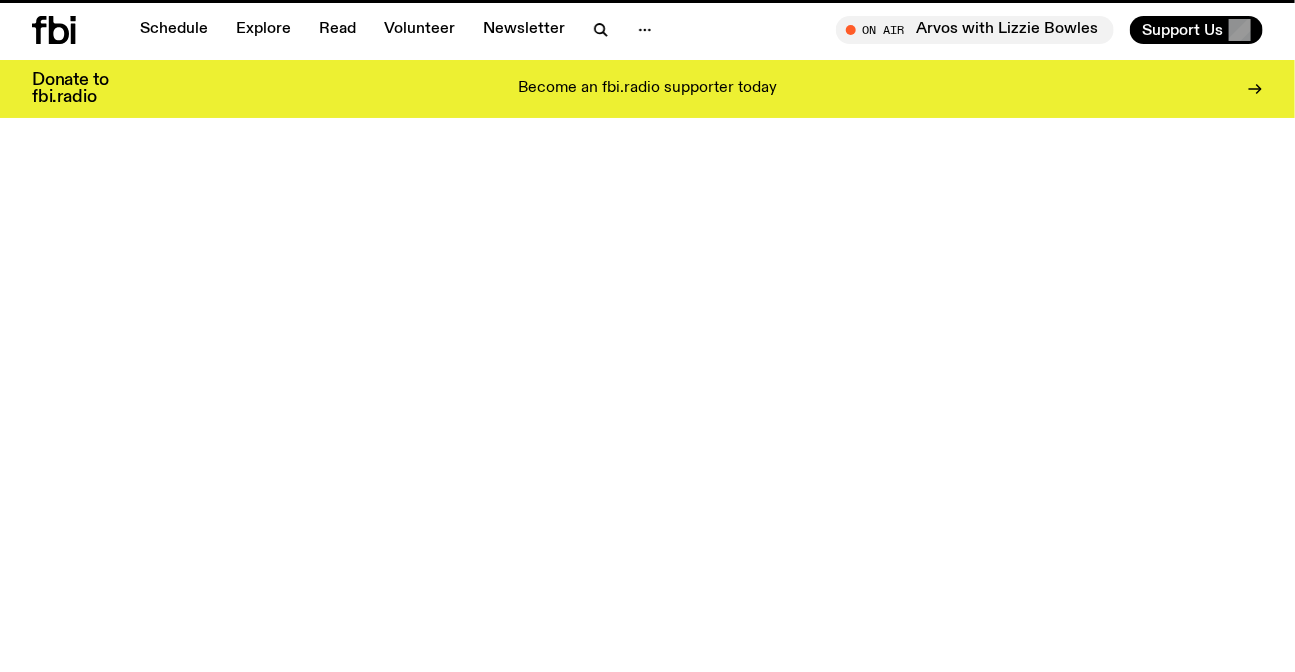 scroll, scrollTop: 0, scrollLeft: 0, axis: both 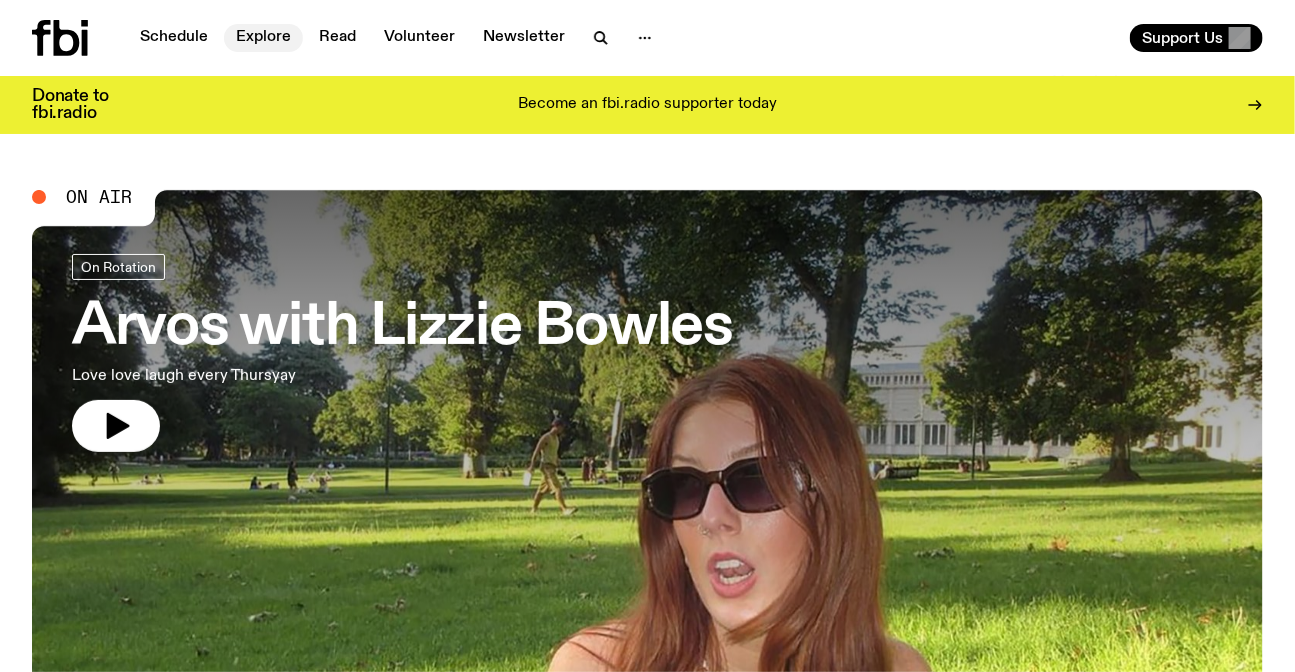 click on "Explore" at bounding box center [263, 38] 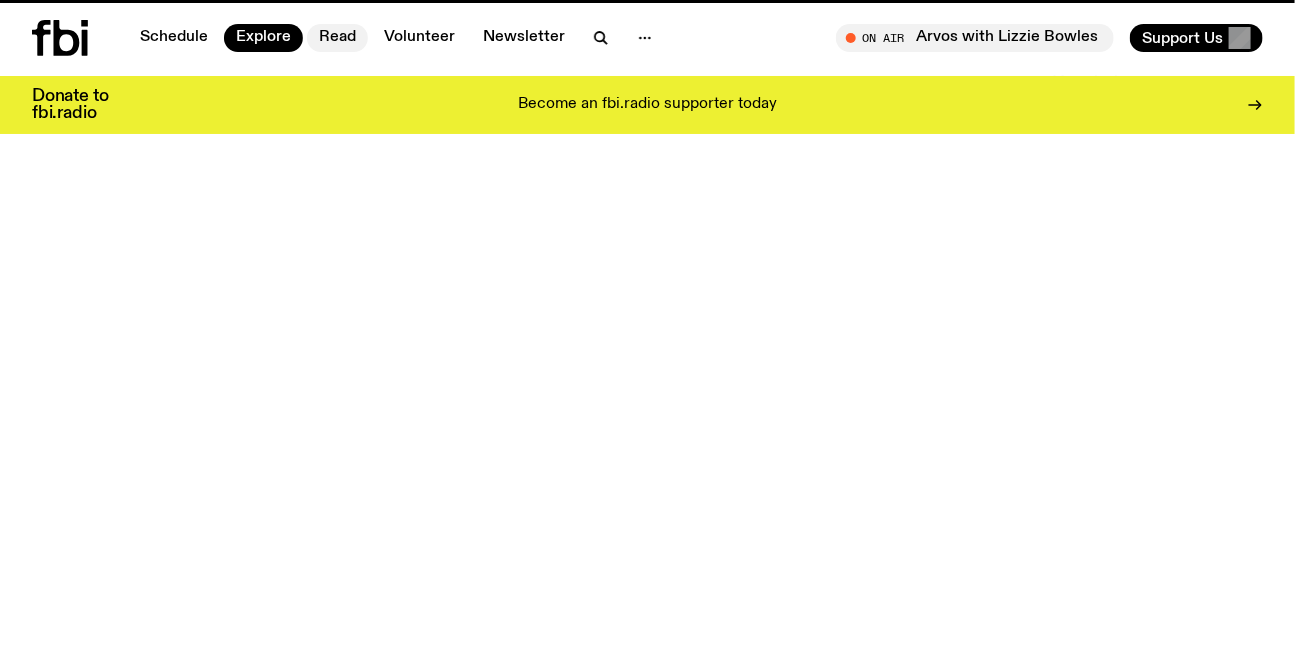 click on "Read" at bounding box center (337, 38) 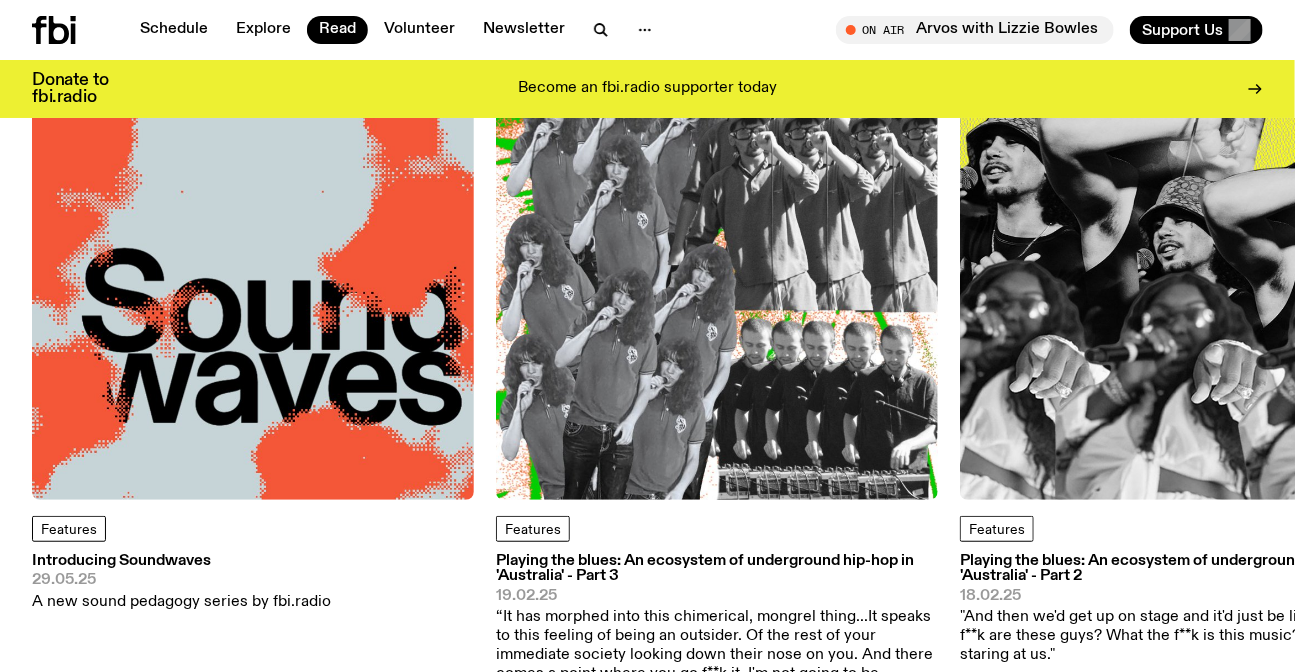 scroll, scrollTop: 84, scrollLeft: 0, axis: vertical 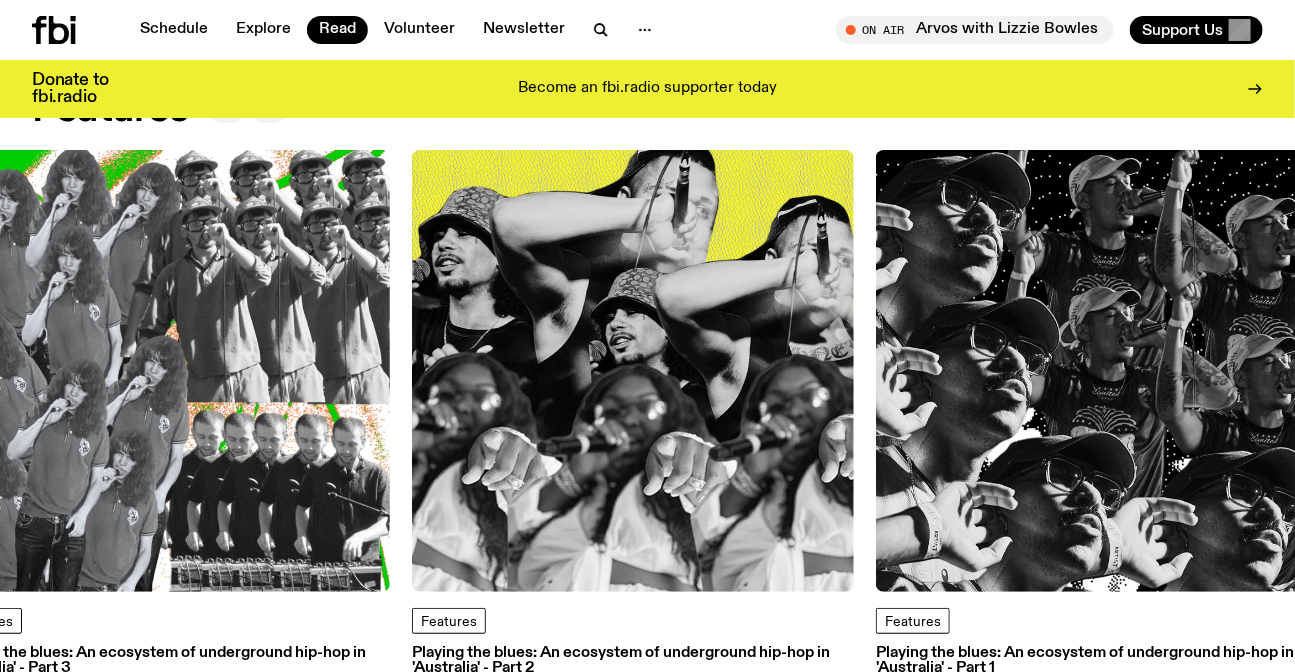 drag, startPoint x: 583, startPoint y: 330, endPoint x: 175, endPoint y: 297, distance: 409.3324 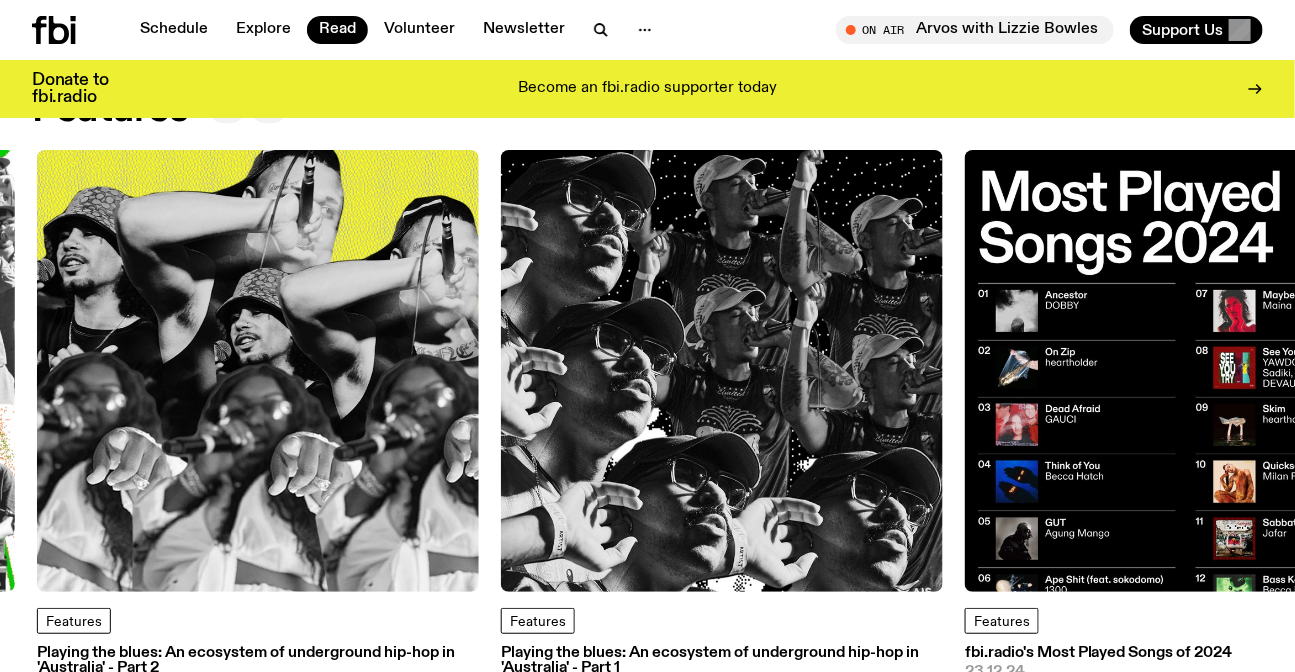 drag, startPoint x: 74, startPoint y: 304, endPoint x: 0, endPoint y: 288, distance: 75.70998 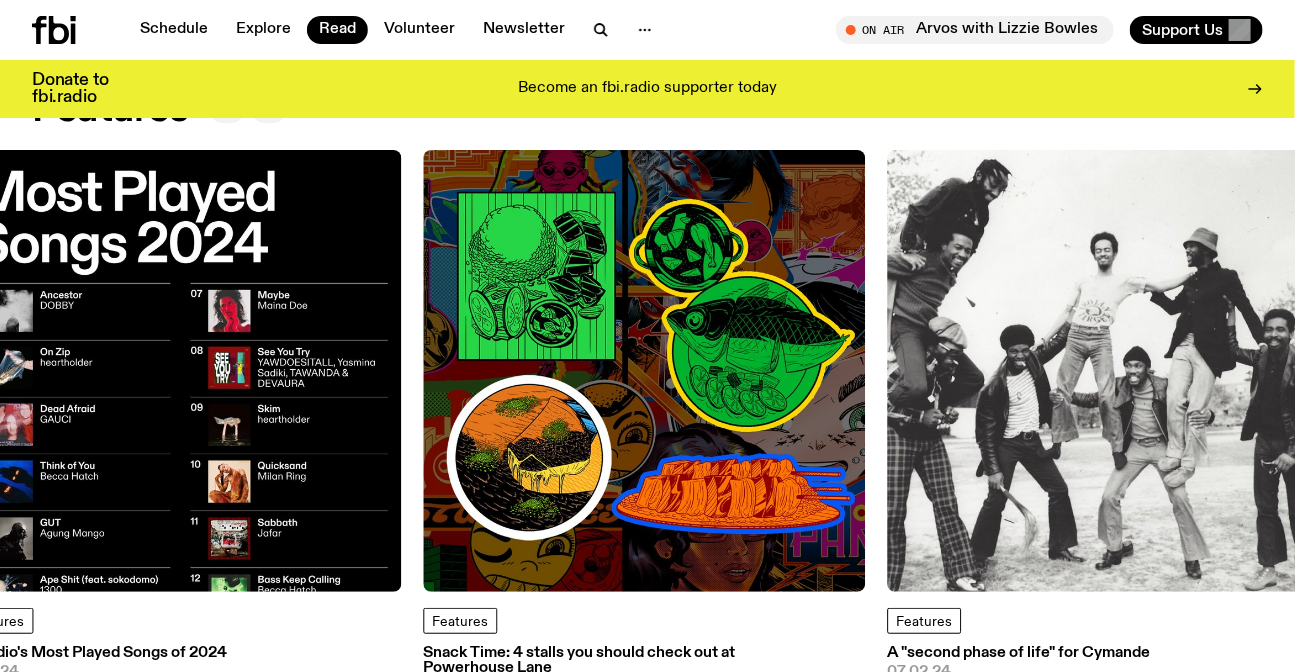 drag, startPoint x: 1060, startPoint y: 331, endPoint x: 0, endPoint y: 322, distance: 1060.0382 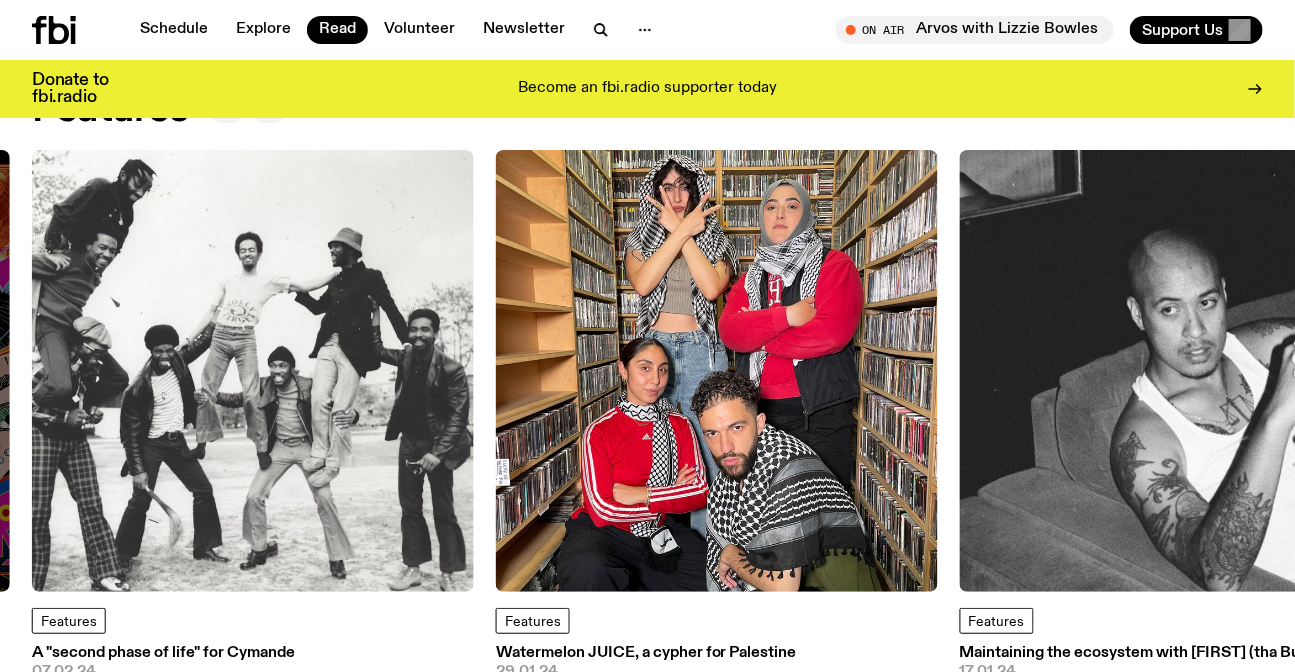 drag, startPoint x: 1130, startPoint y: 329, endPoint x: 1286, endPoint y: 351, distance: 157.54364 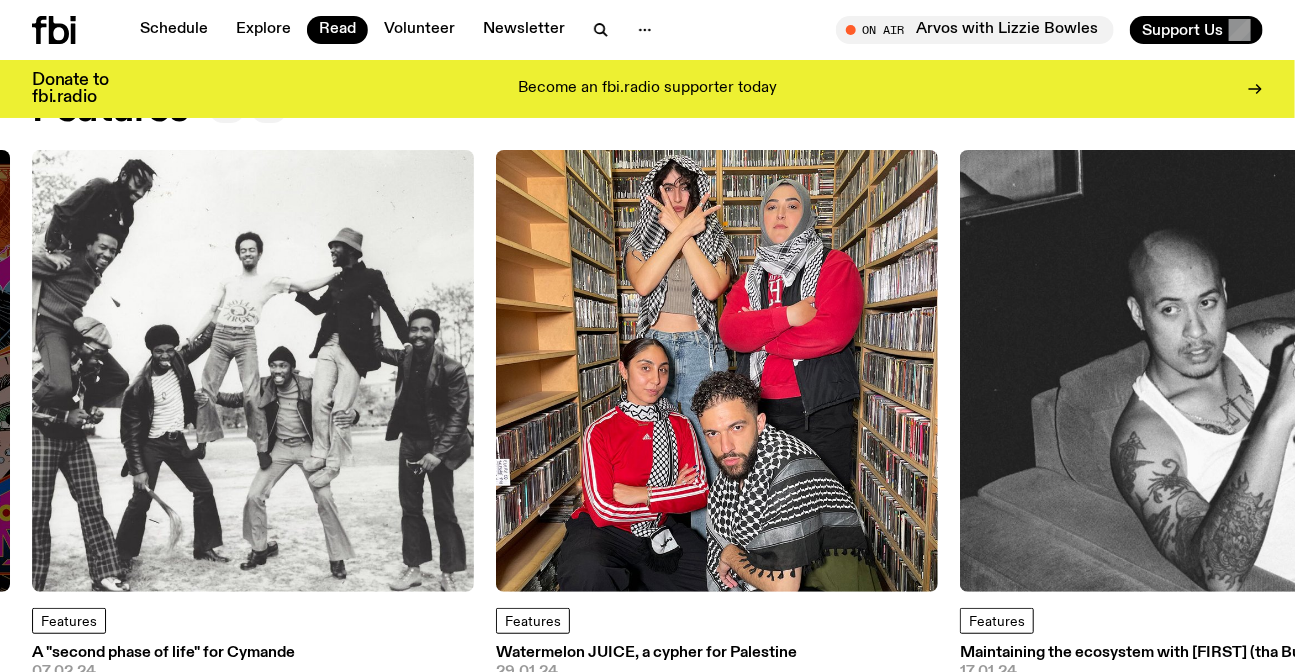 drag, startPoint x: 758, startPoint y: 359, endPoint x: 1308, endPoint y: 353, distance: 550.0327 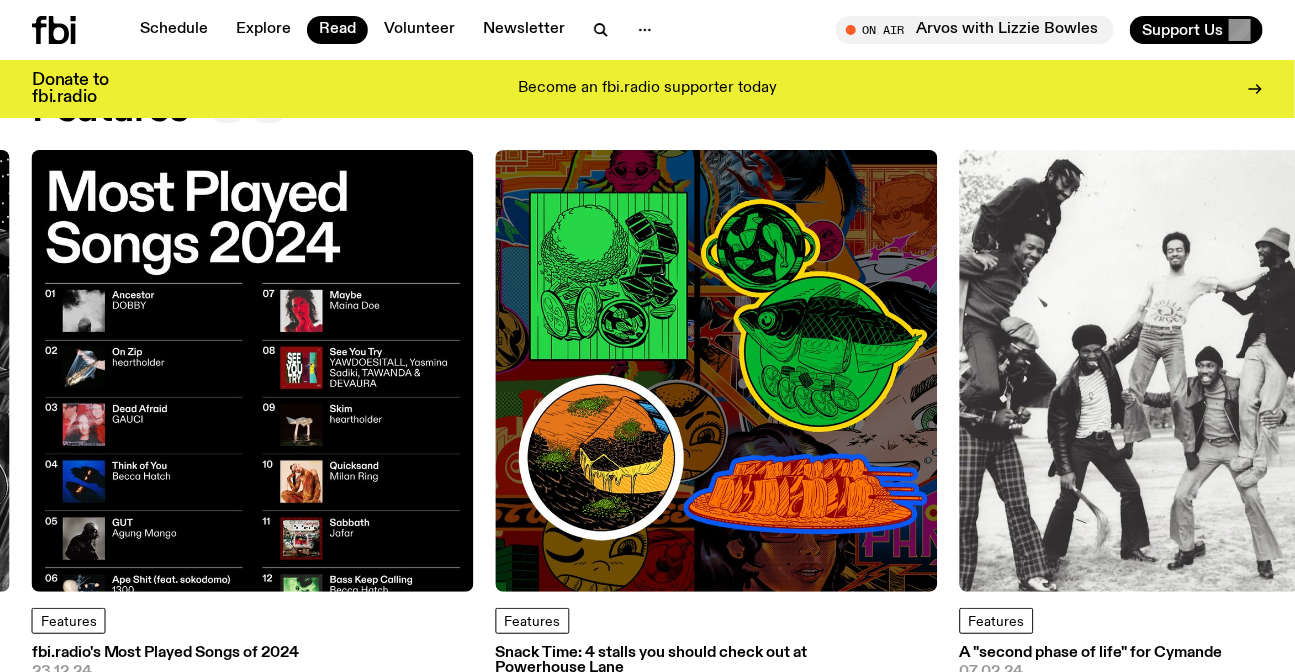 drag, startPoint x: 1027, startPoint y: 364, endPoint x: 1241, endPoint y: 379, distance: 214.52505 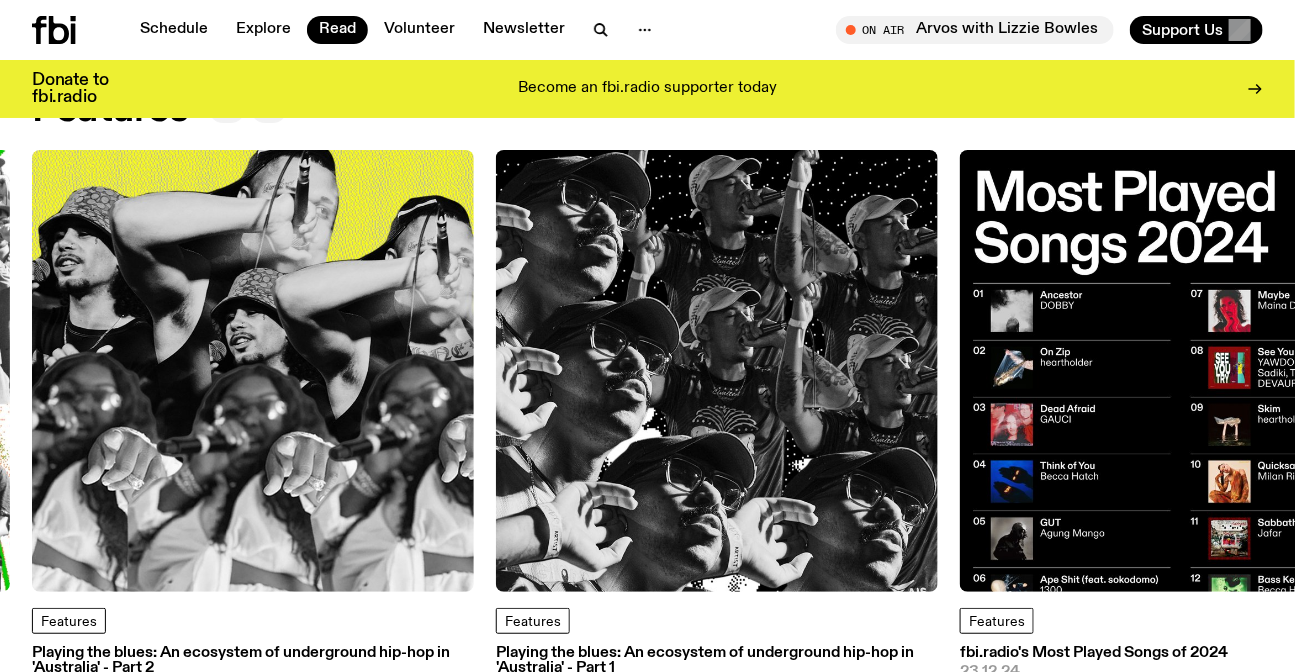 drag, startPoint x: 669, startPoint y: 358, endPoint x: 1056, endPoint y: 317, distance: 389.16577 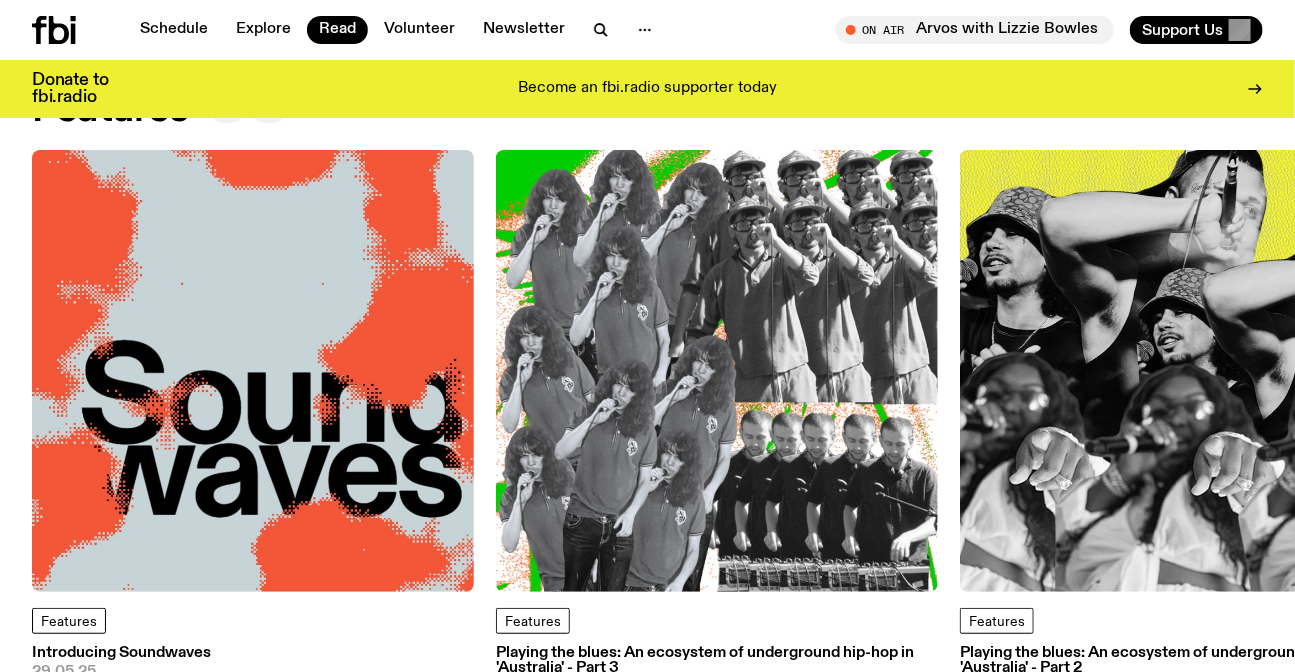 drag, startPoint x: 989, startPoint y: 420, endPoint x: 322, endPoint y: 355, distance: 670.15967 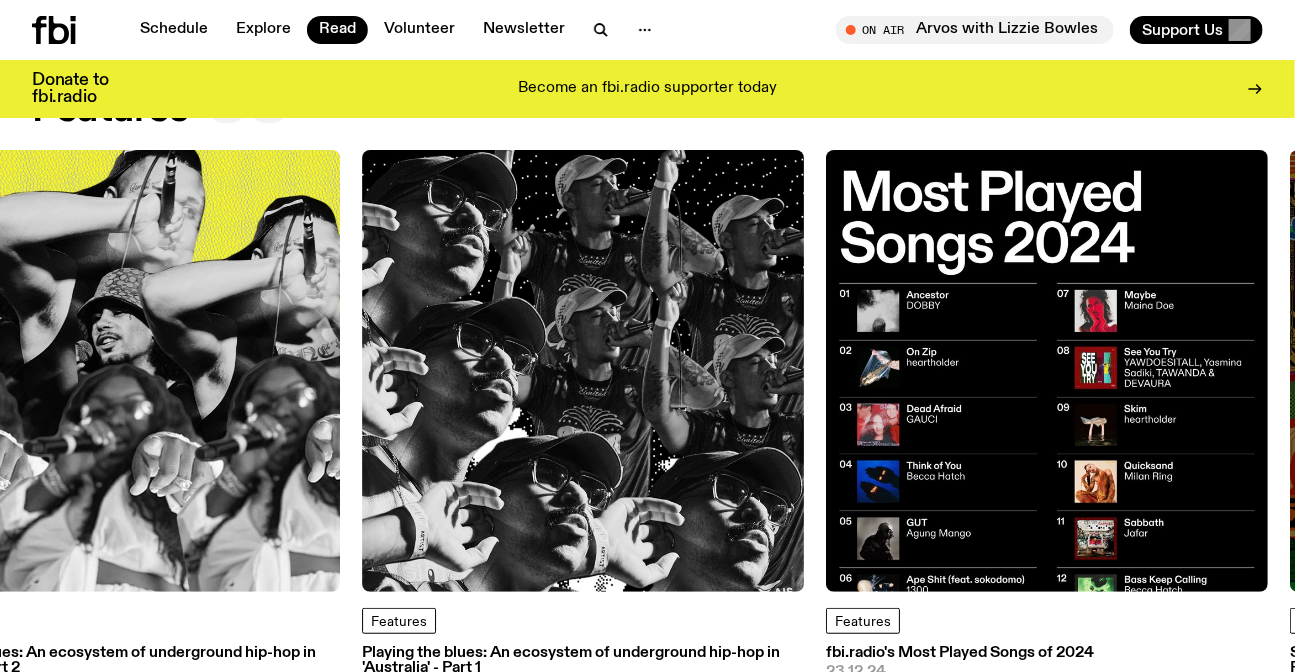 drag, startPoint x: 949, startPoint y: 359, endPoint x: 670, endPoint y: 358, distance: 279.0018 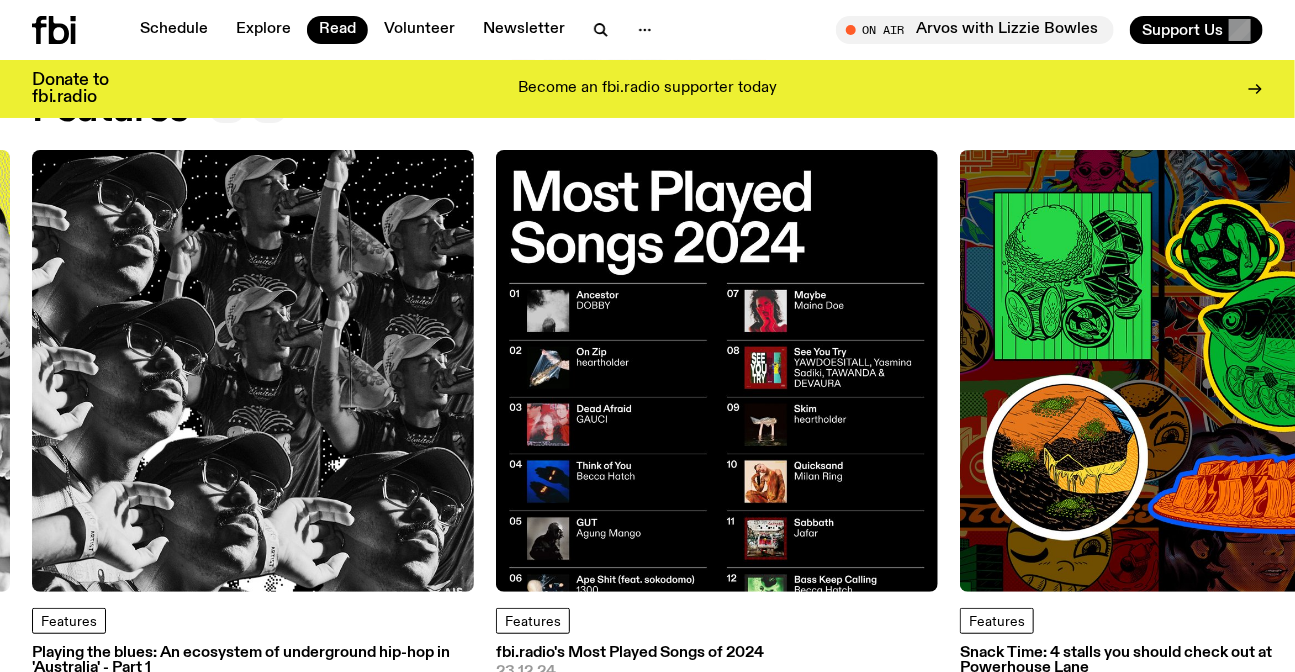 click 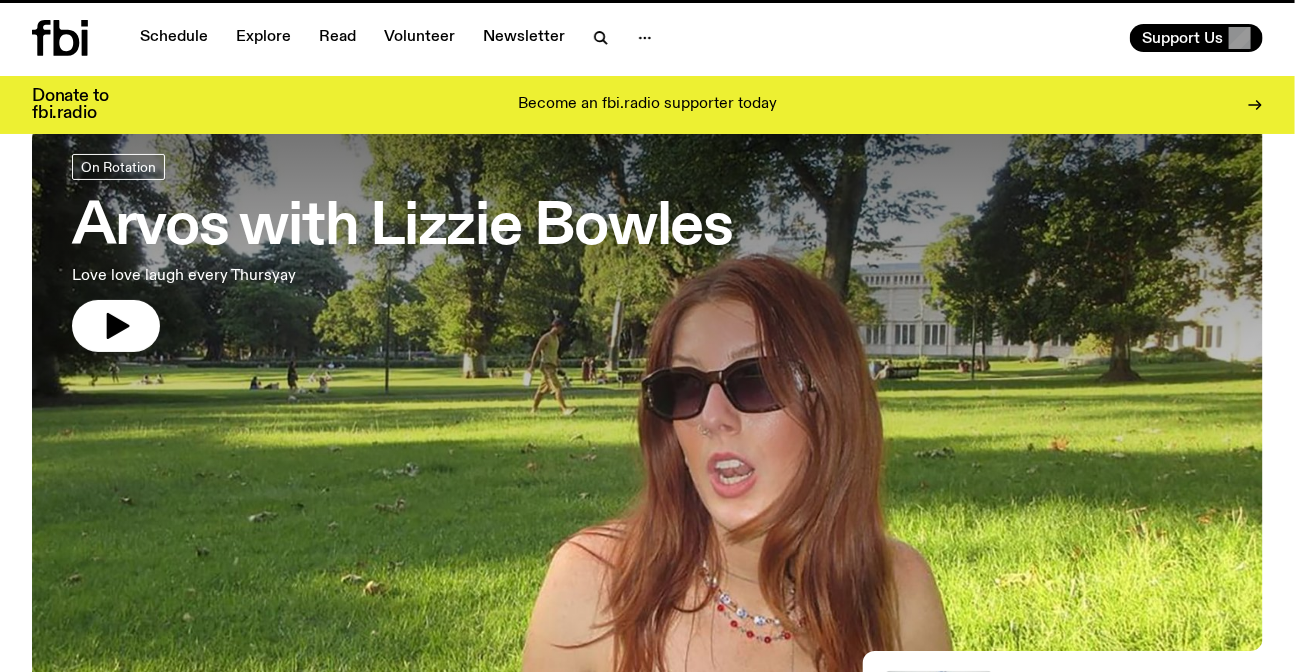 scroll, scrollTop: 0, scrollLeft: 0, axis: both 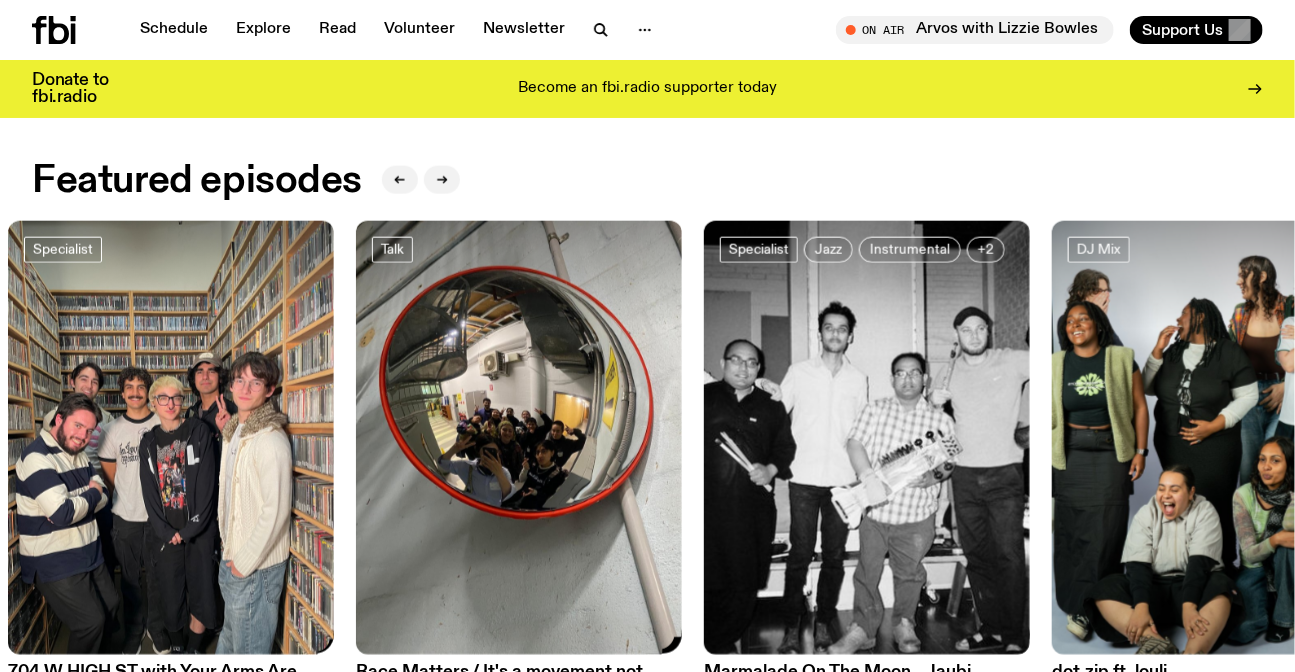 drag, startPoint x: 1108, startPoint y: 369, endPoint x: 160, endPoint y: 380, distance: 948.06384 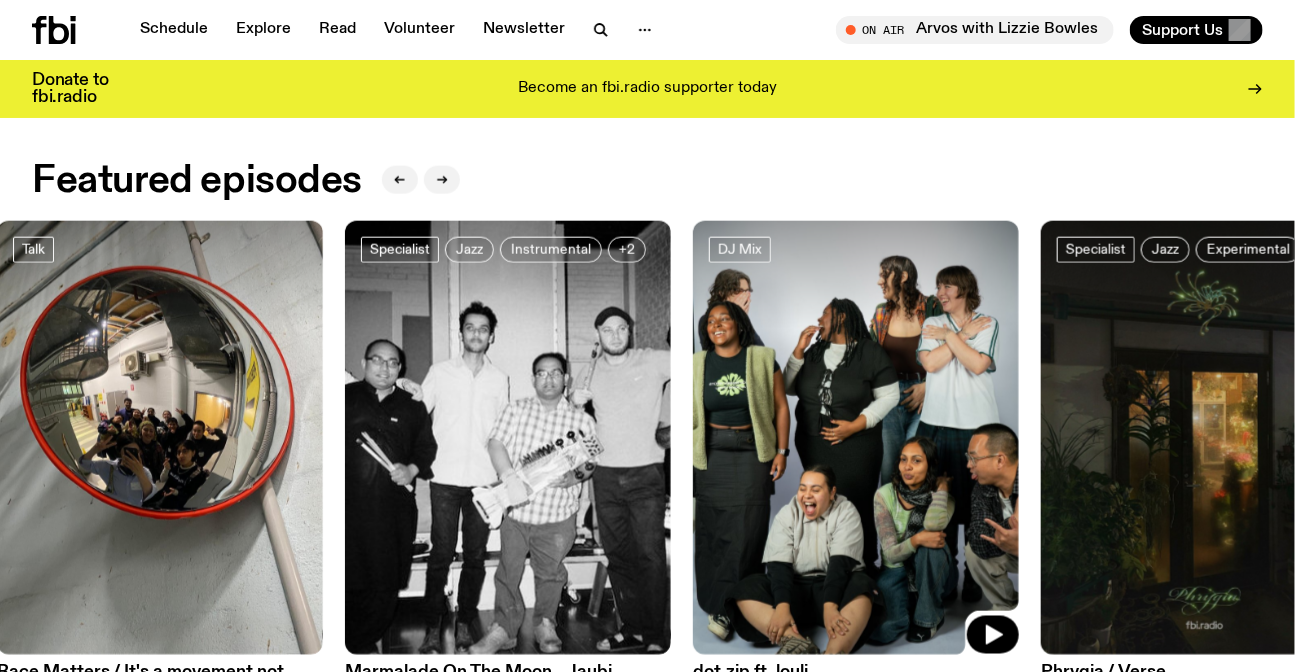 drag, startPoint x: 946, startPoint y: 383, endPoint x: 239, endPoint y: 377, distance: 707.02545 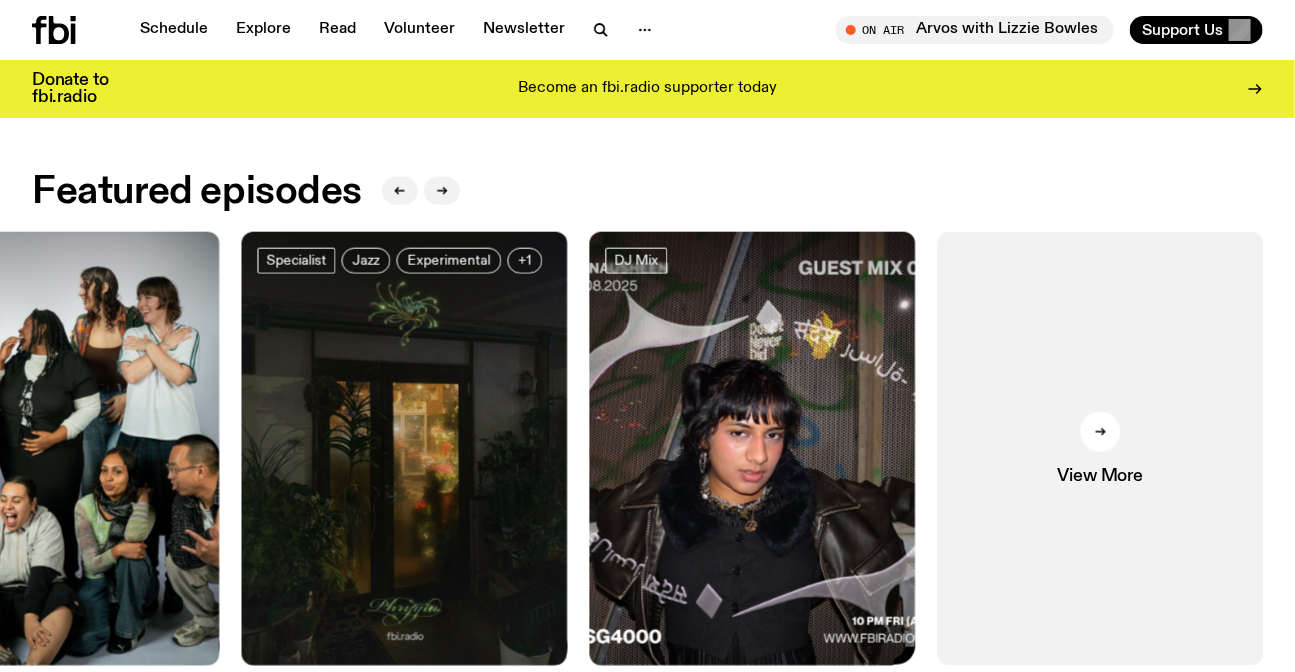 scroll, scrollTop: 711, scrollLeft: 0, axis: vertical 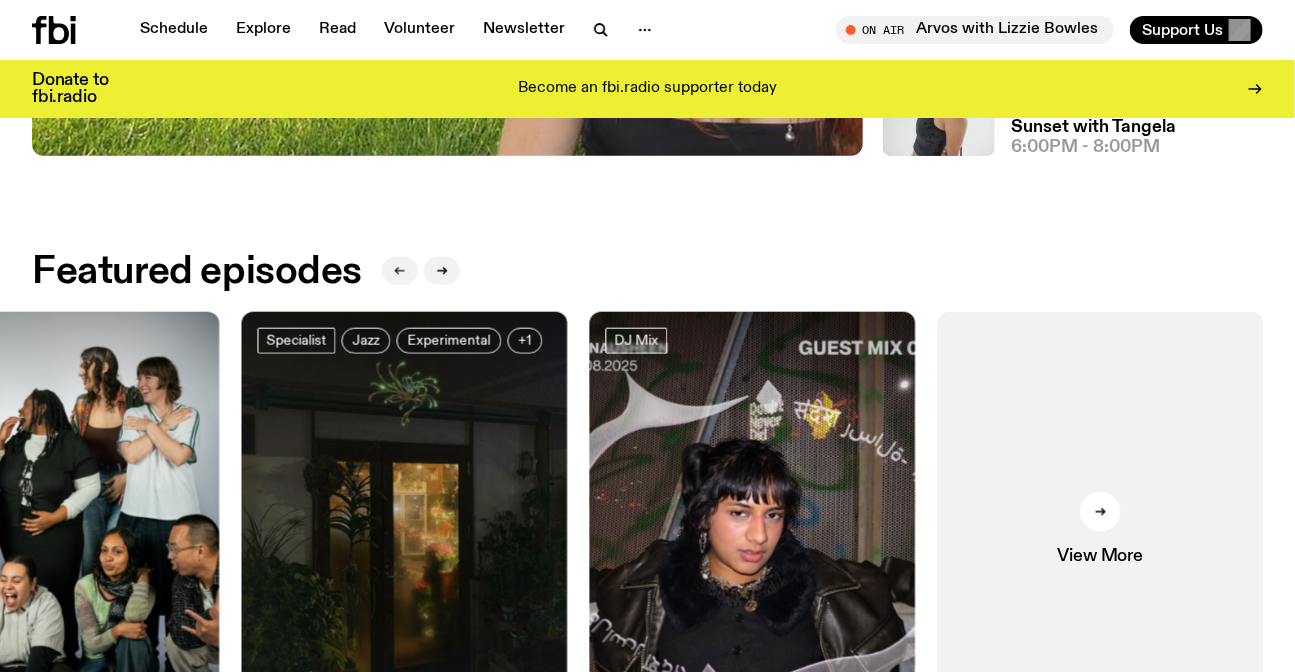 click 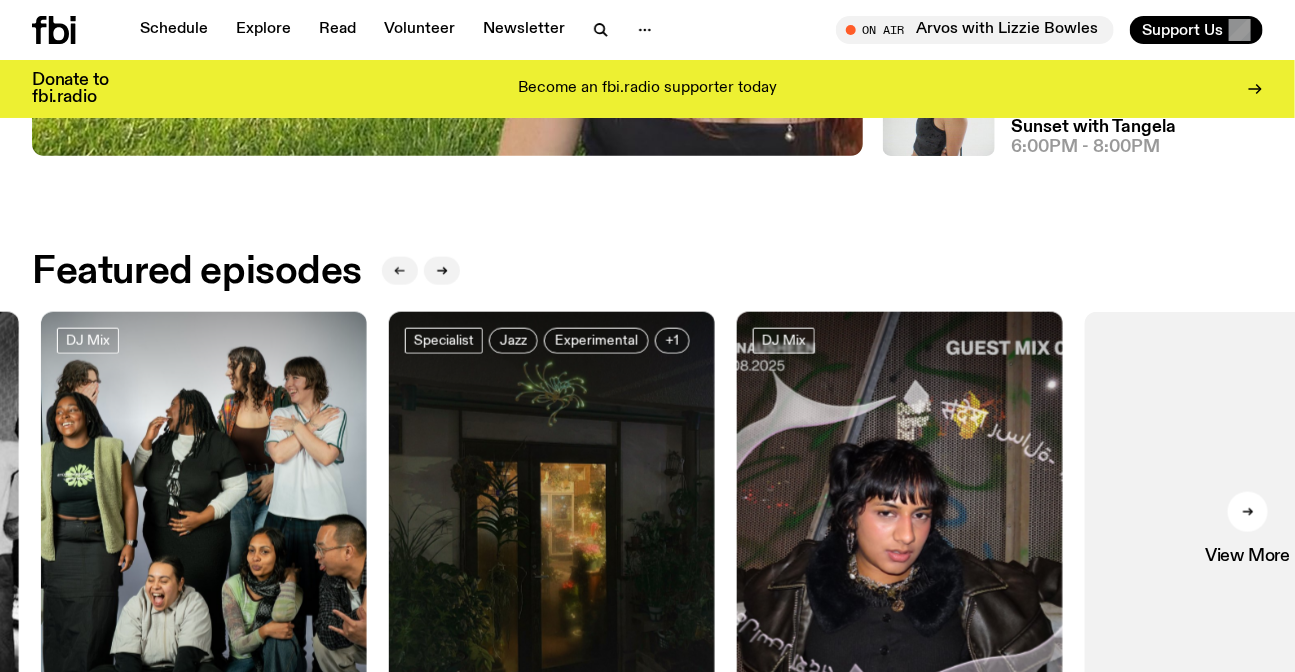 click 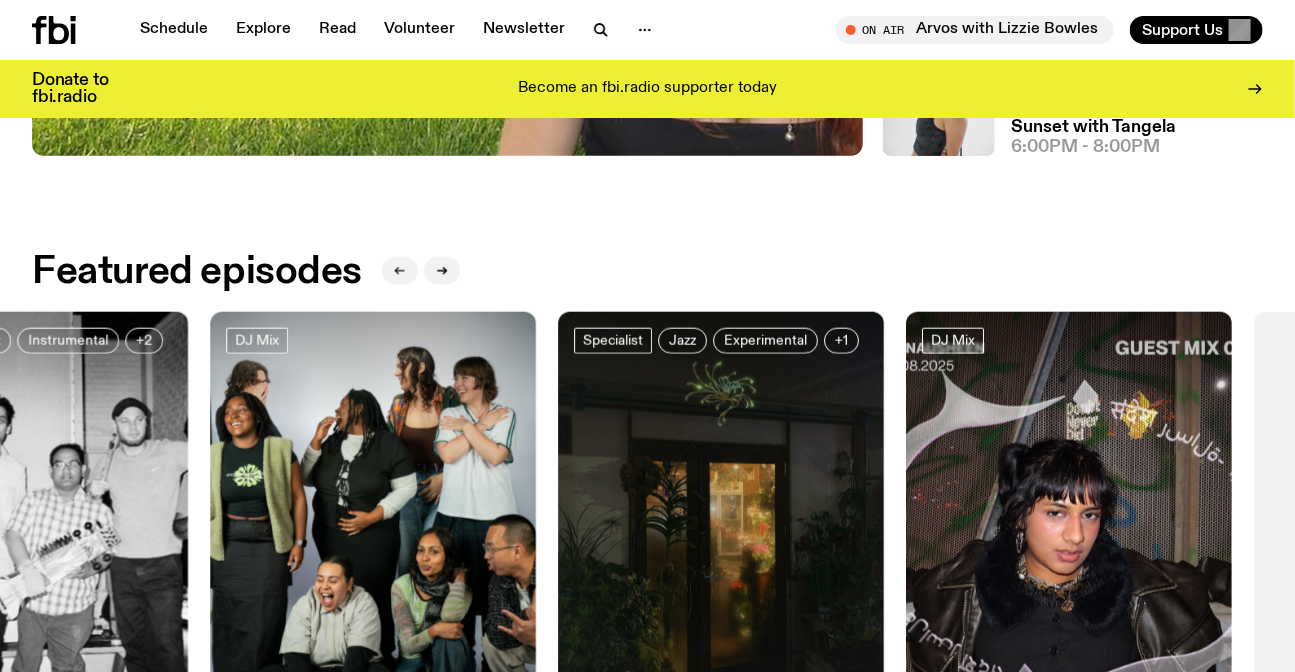 click 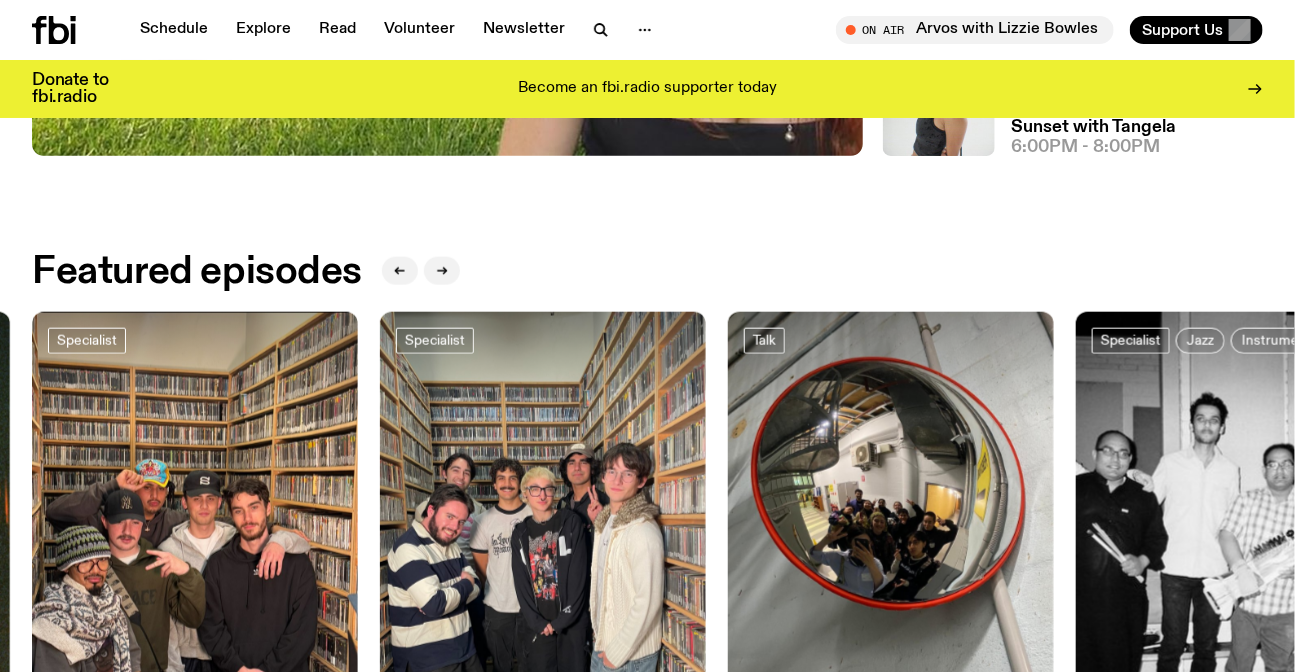 click on "Featured episodes" at bounding box center (647, 272) 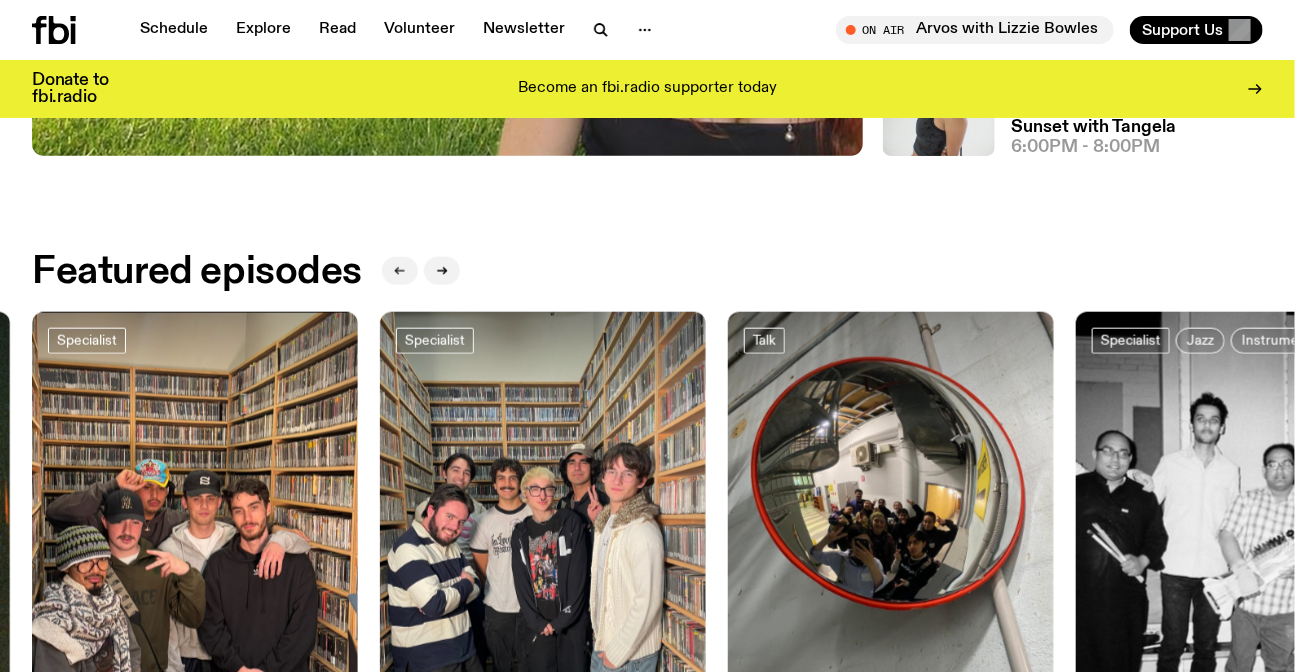 click at bounding box center (400, 271) 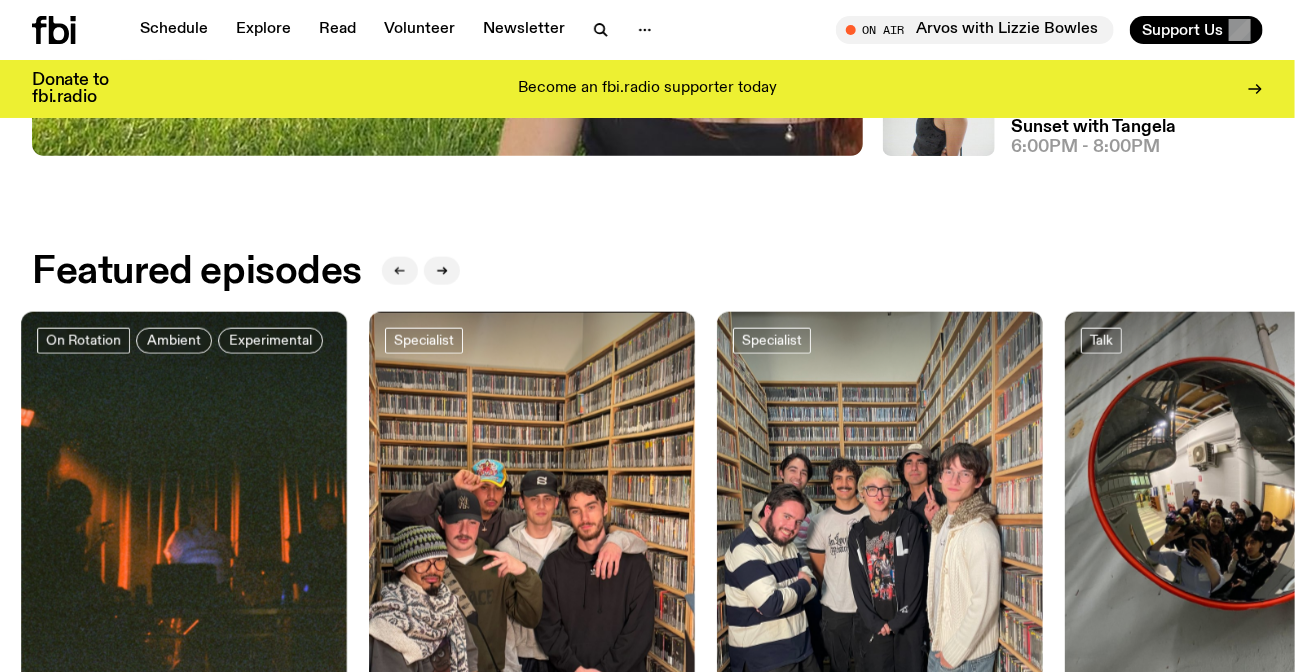 click at bounding box center (400, 271) 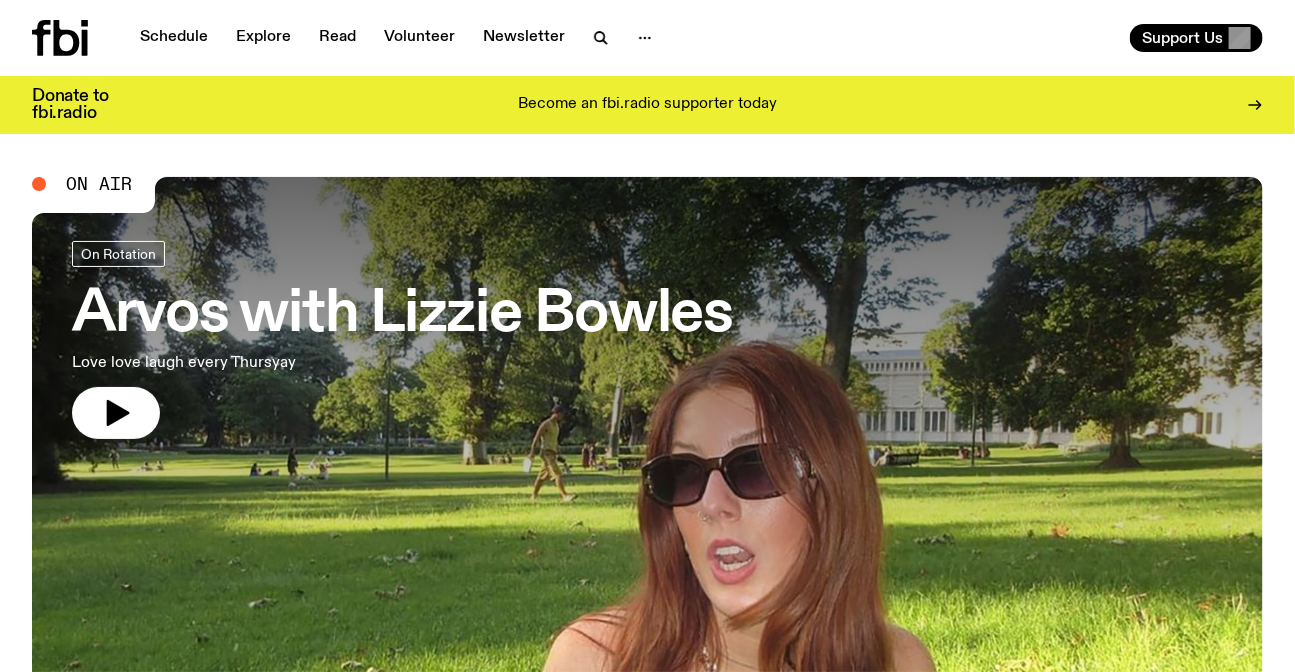 scroll, scrollTop: 0, scrollLeft: 0, axis: both 